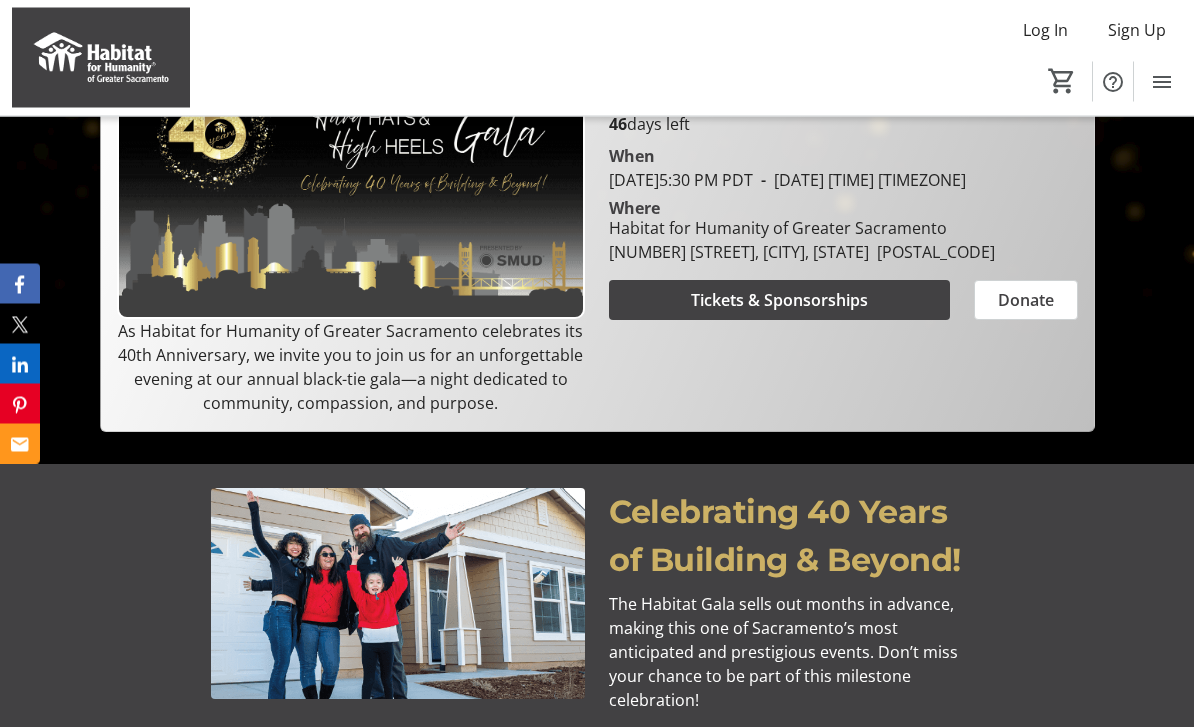 scroll, scrollTop: 415, scrollLeft: 0, axis: vertical 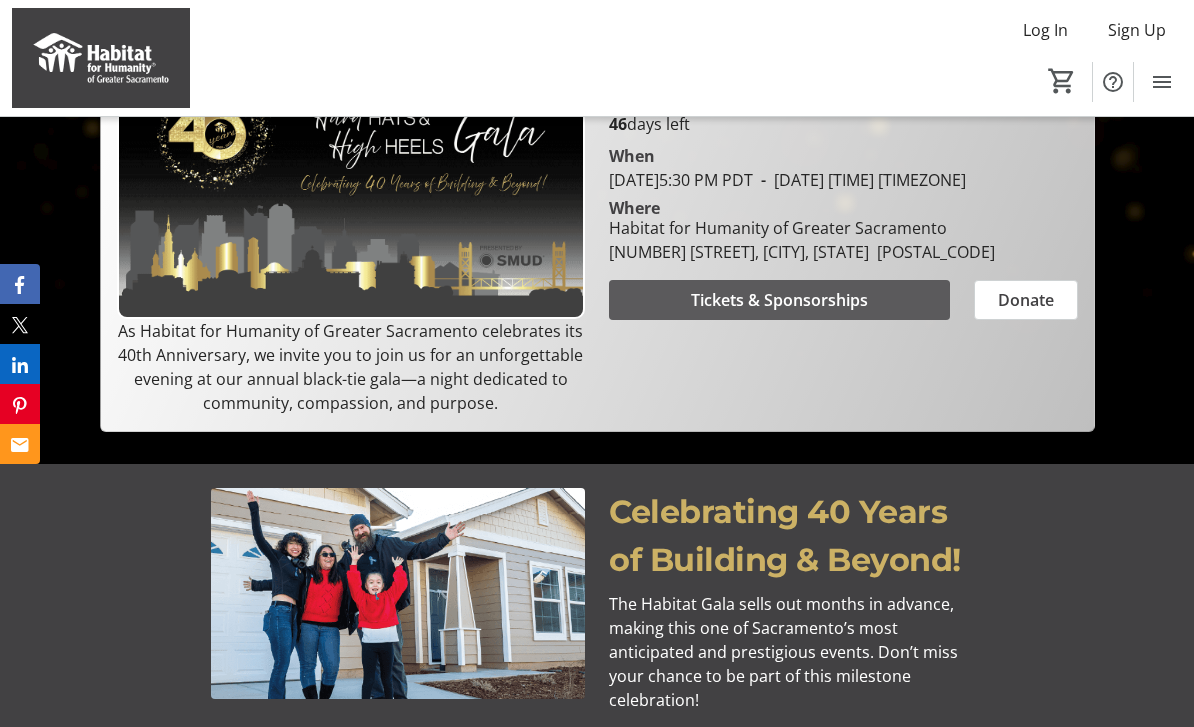 click at bounding box center [779, 300] 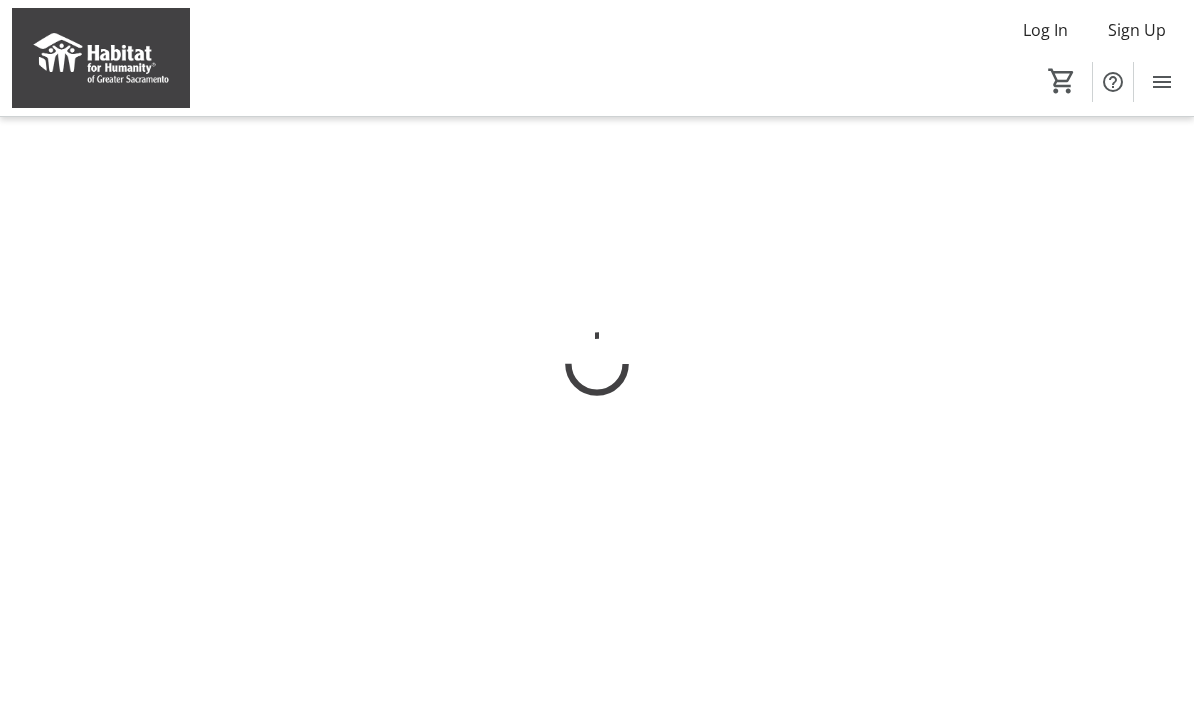 scroll, scrollTop: 0, scrollLeft: 0, axis: both 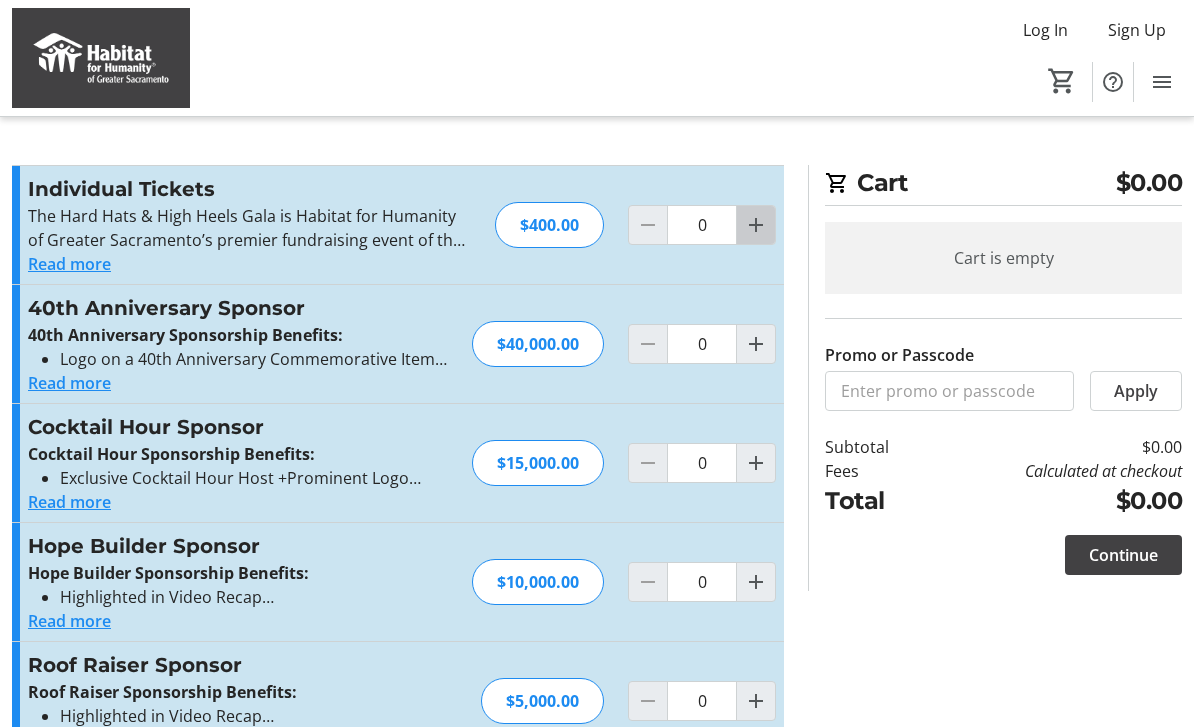 click 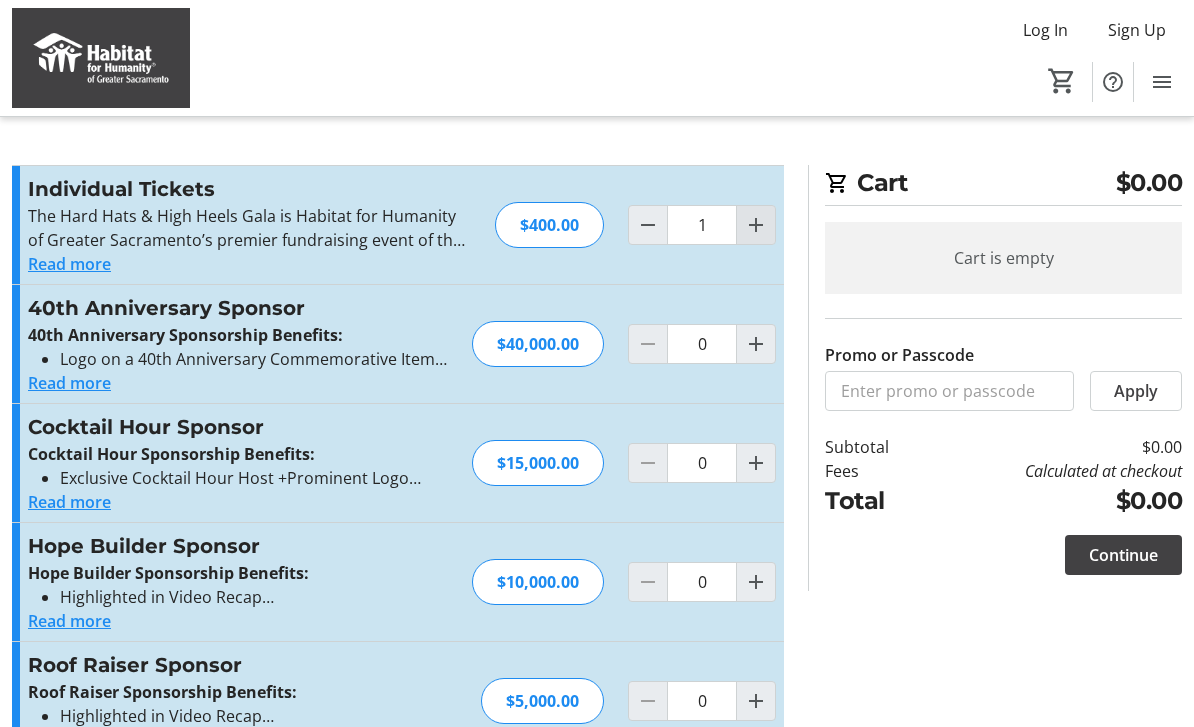 click 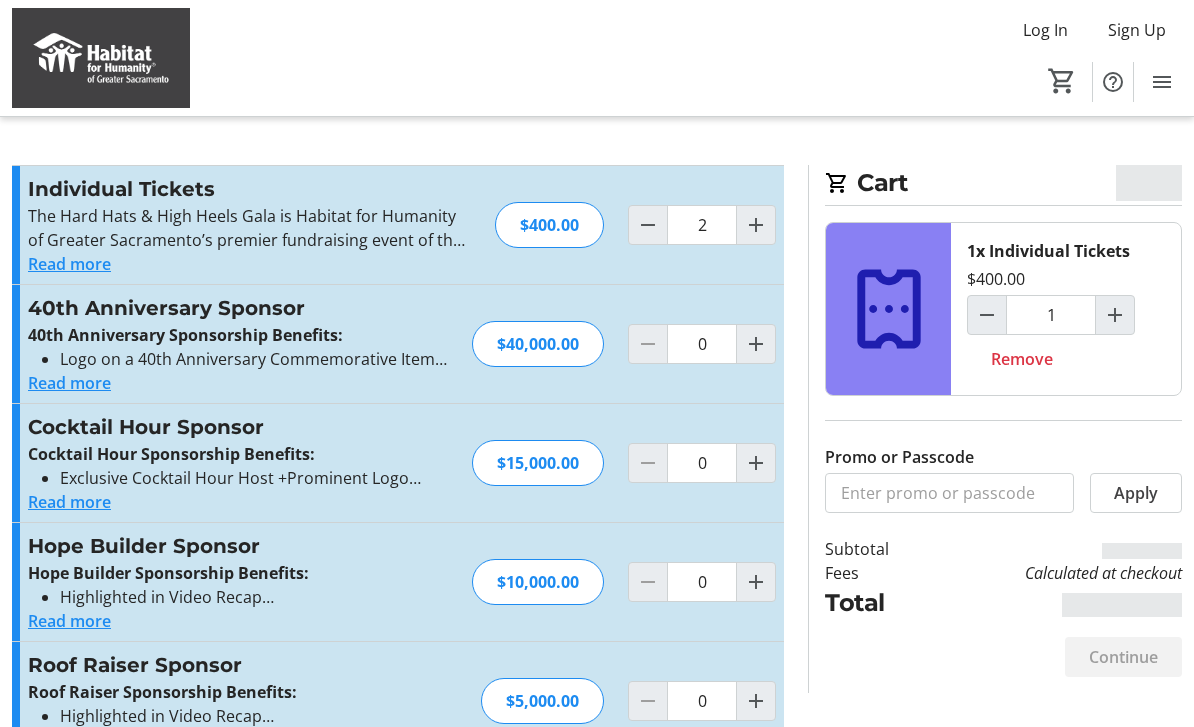type on "2" 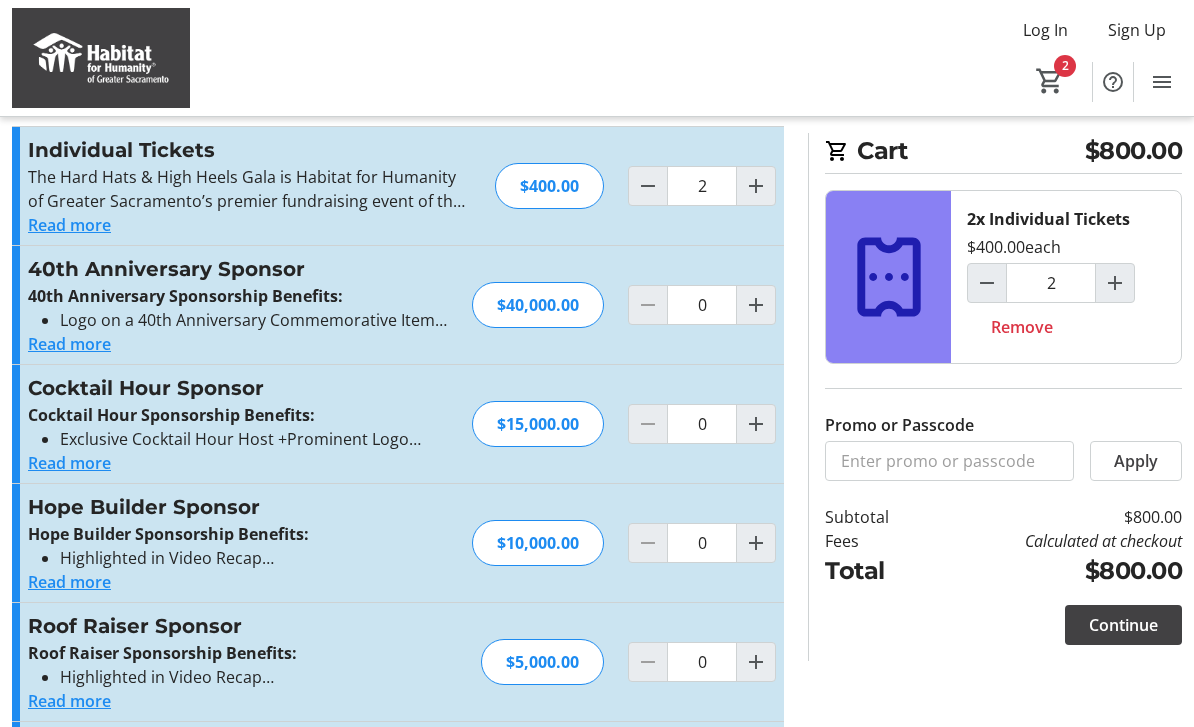 scroll, scrollTop: 0, scrollLeft: 0, axis: both 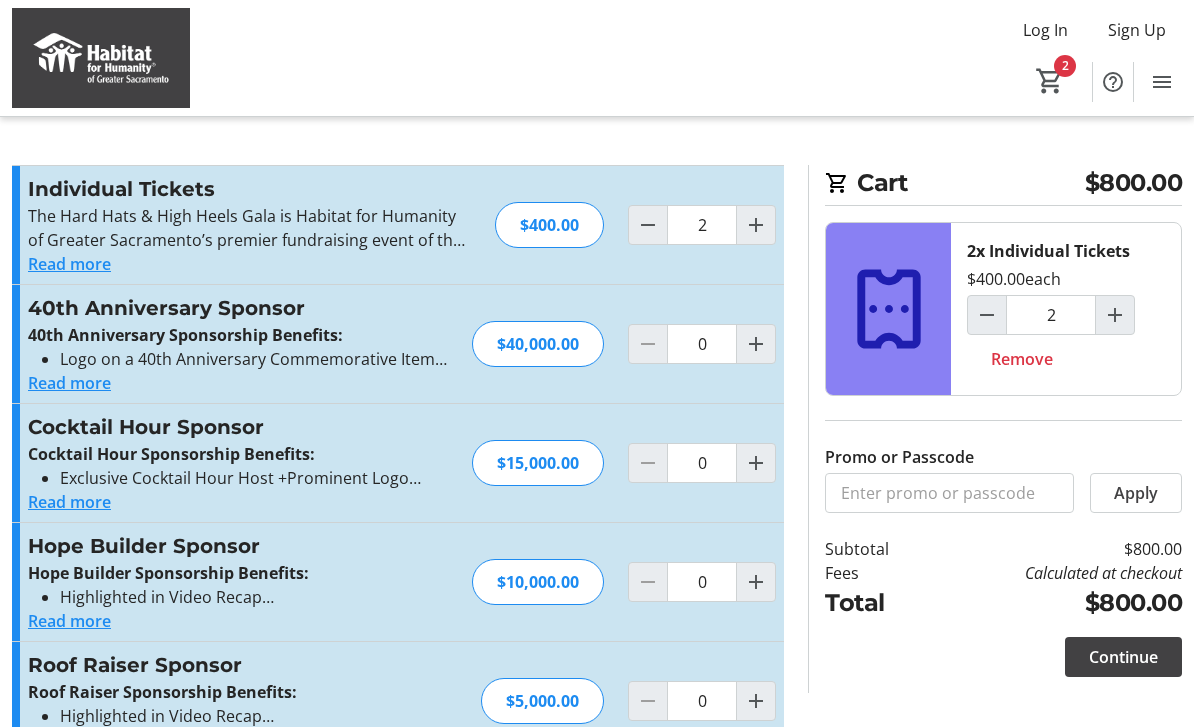click on "Read more" 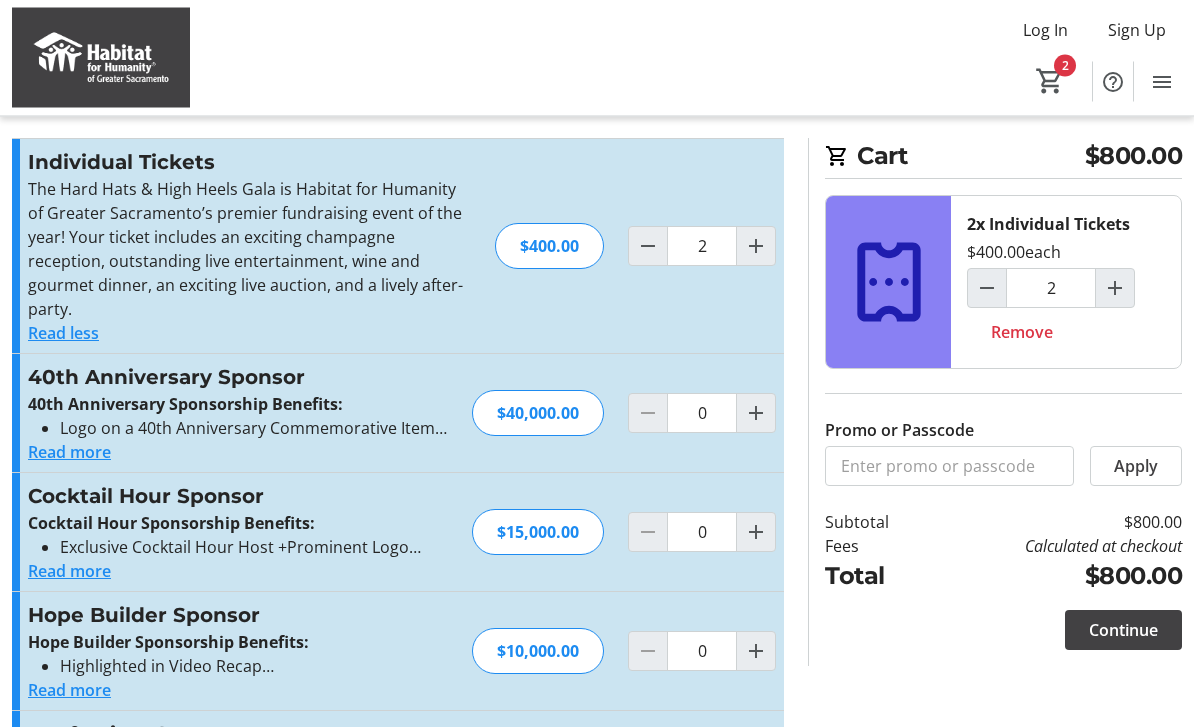scroll, scrollTop: 27, scrollLeft: 0, axis: vertical 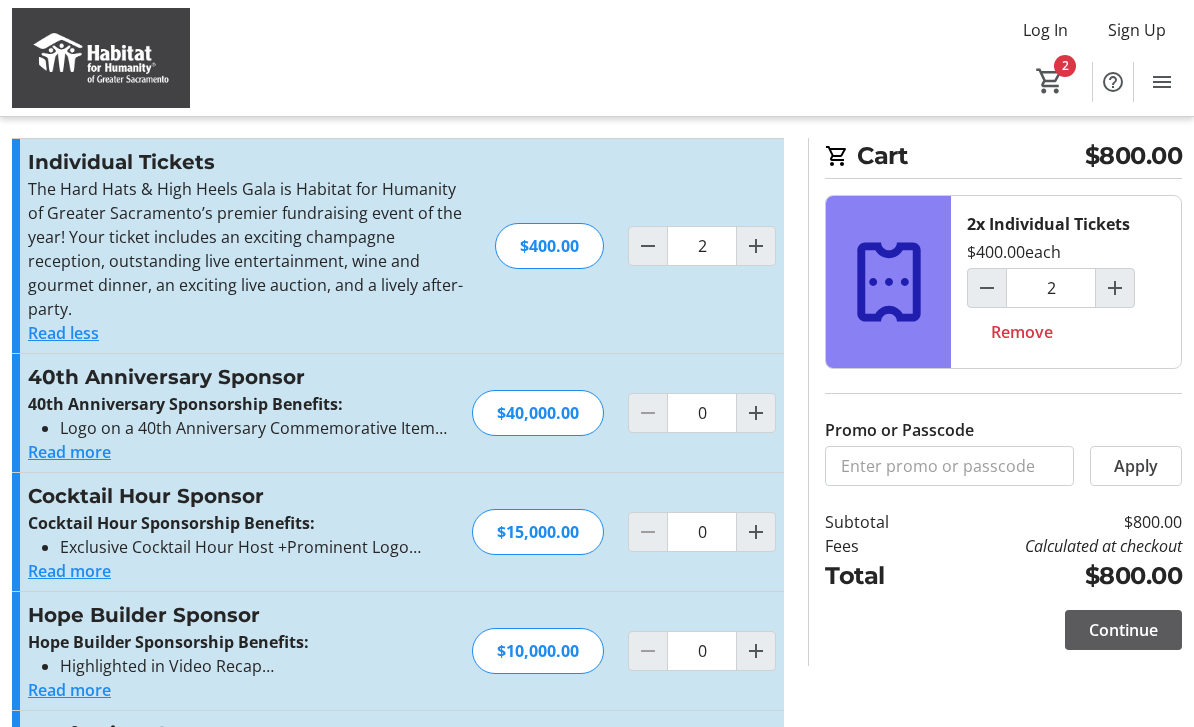 click on "Continue" 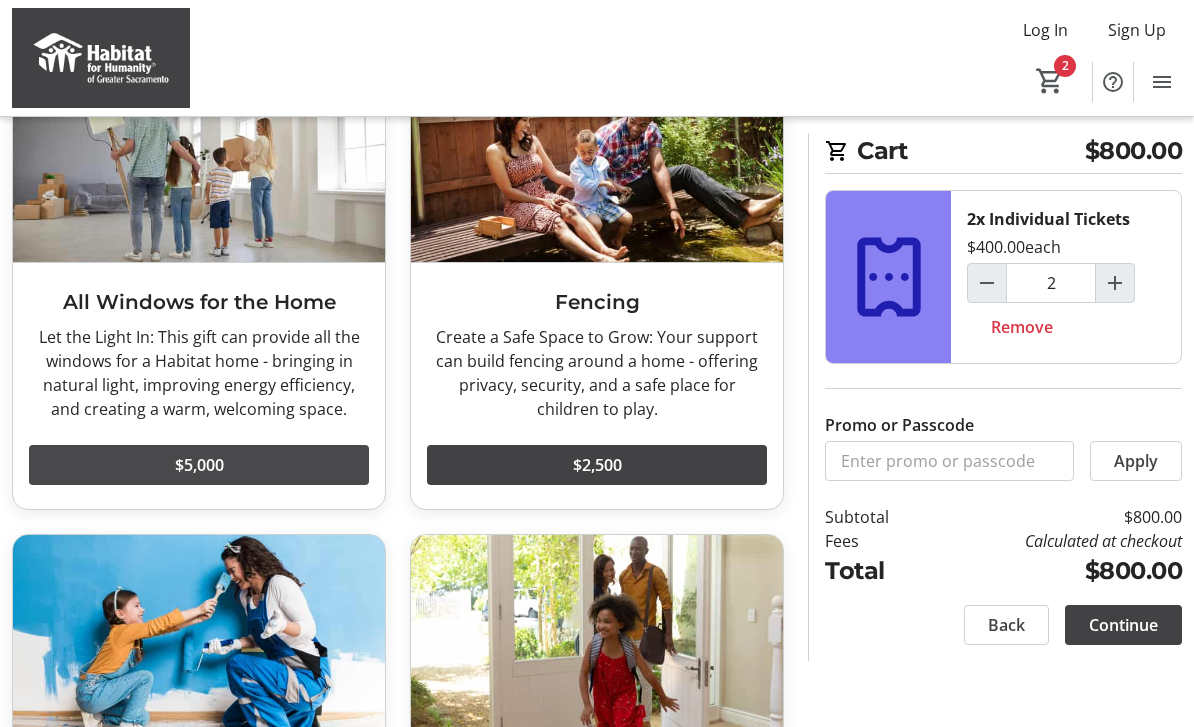 scroll, scrollTop: 1771, scrollLeft: 0, axis: vertical 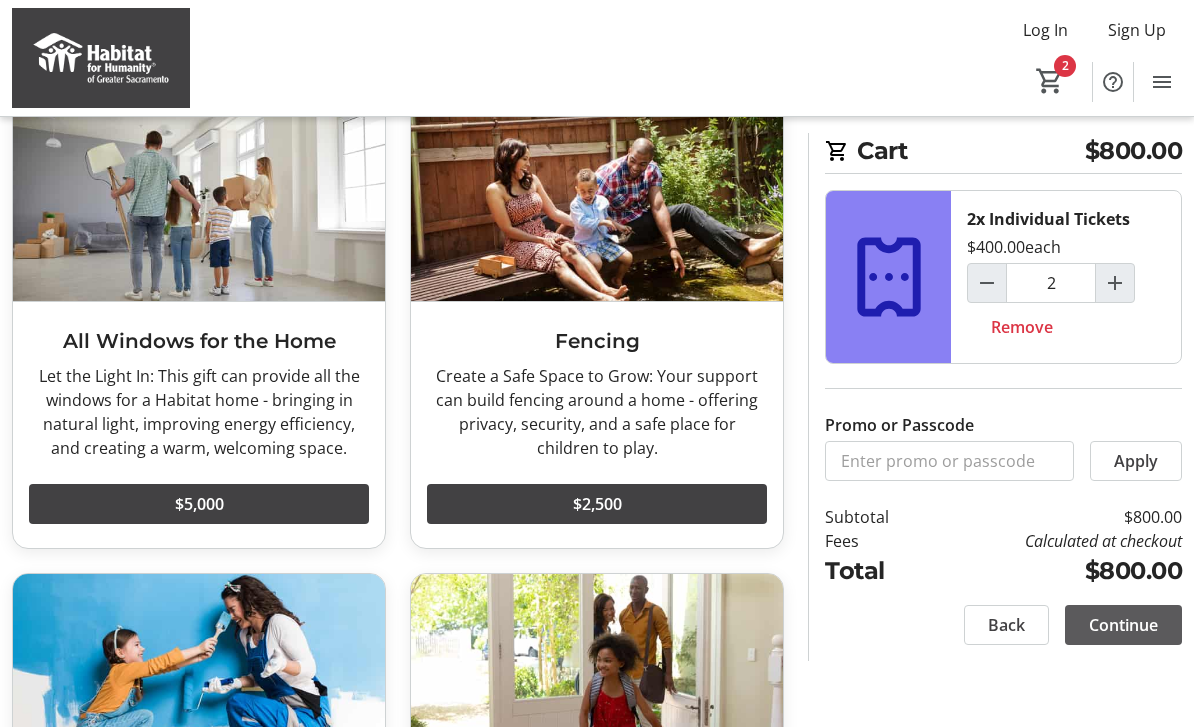 click on "Continue" 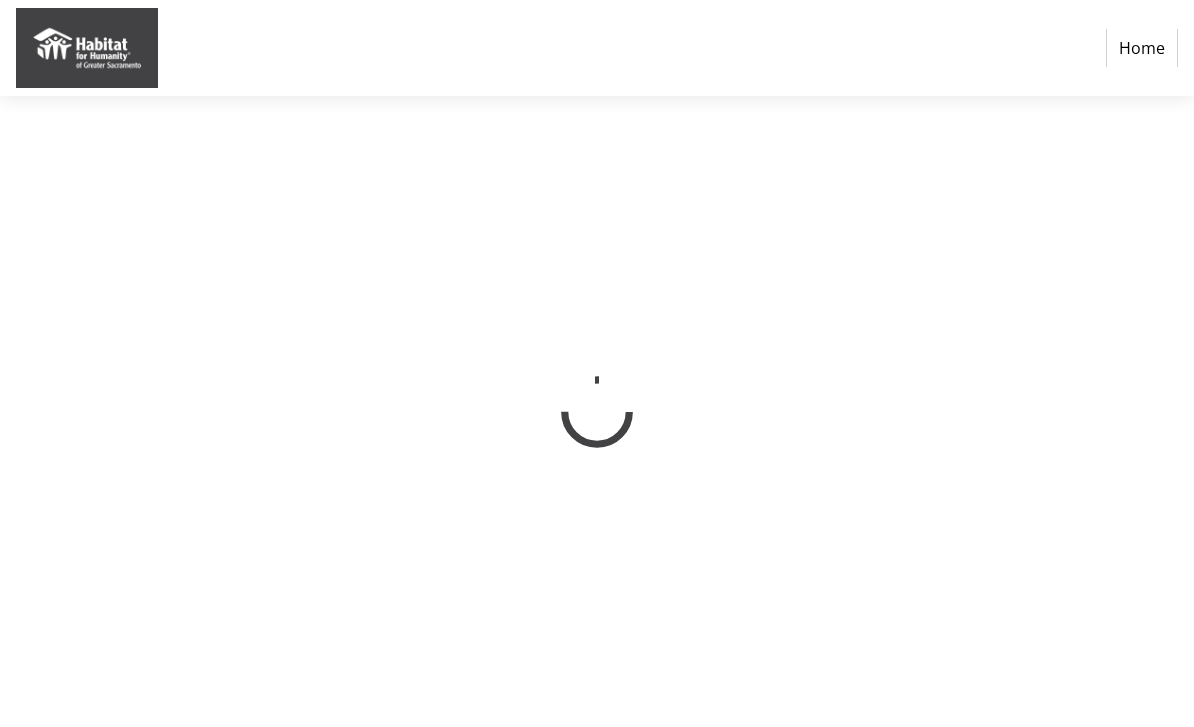 scroll, scrollTop: 64, scrollLeft: 0, axis: vertical 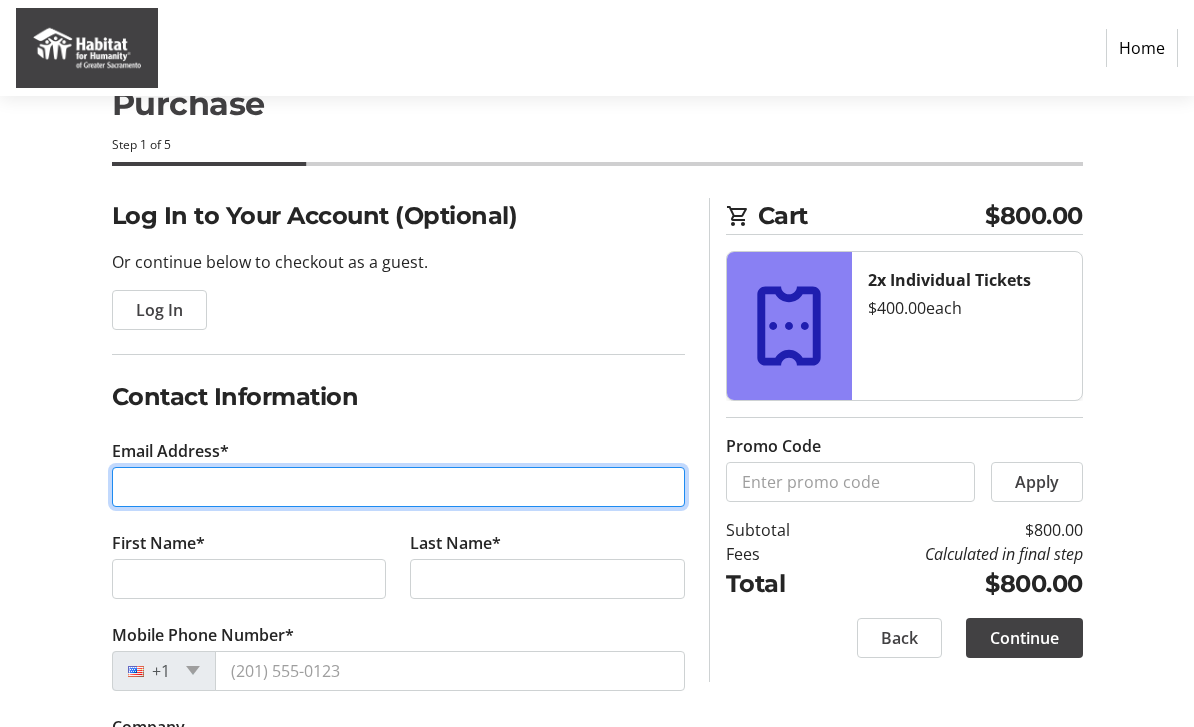 click on "Email Address*" at bounding box center (398, 487) 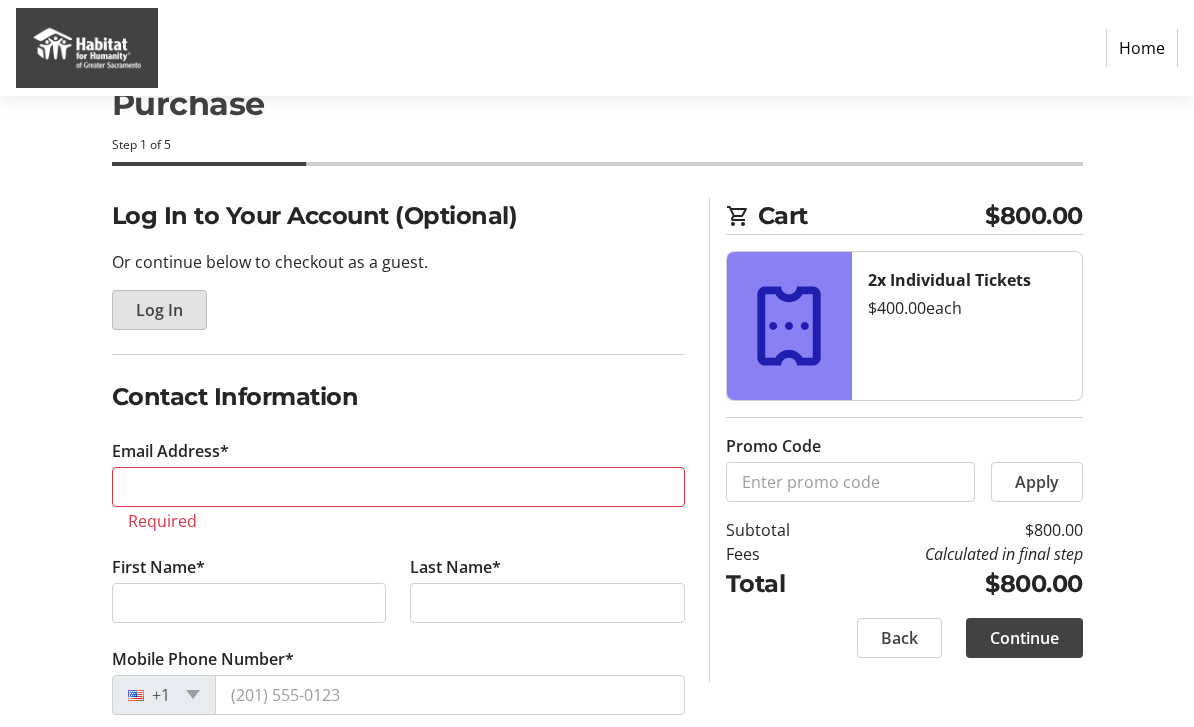 click on "Log In" 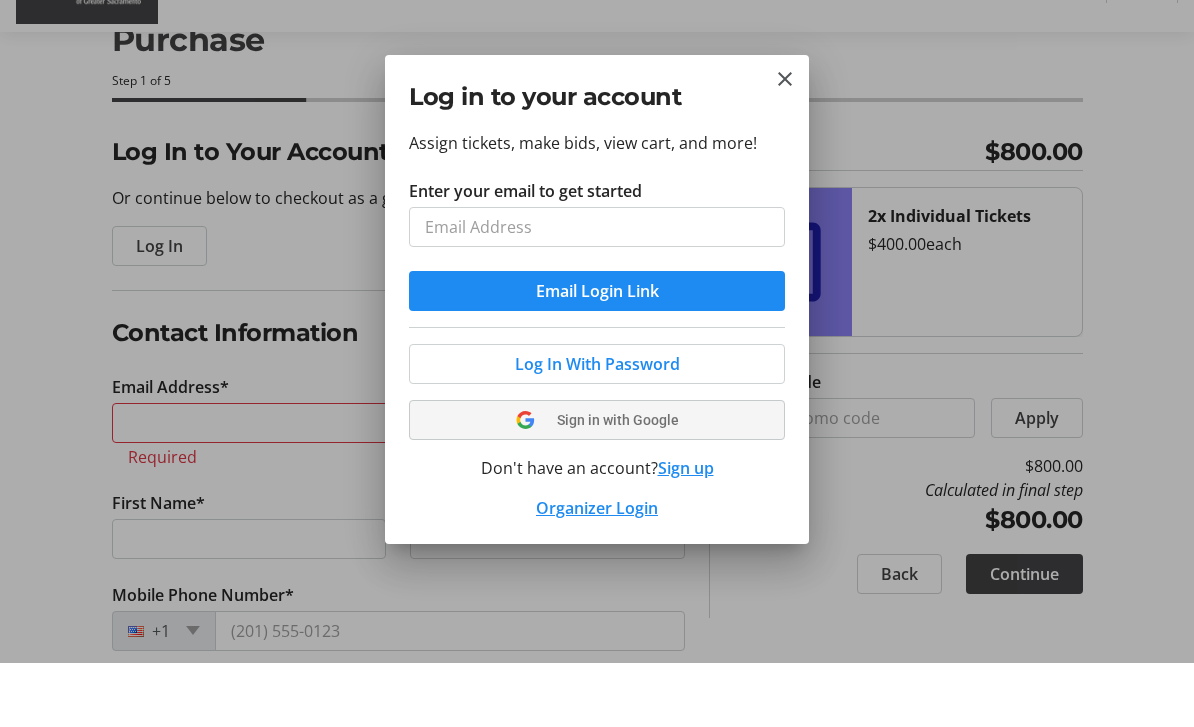 click at bounding box center [597, 484] 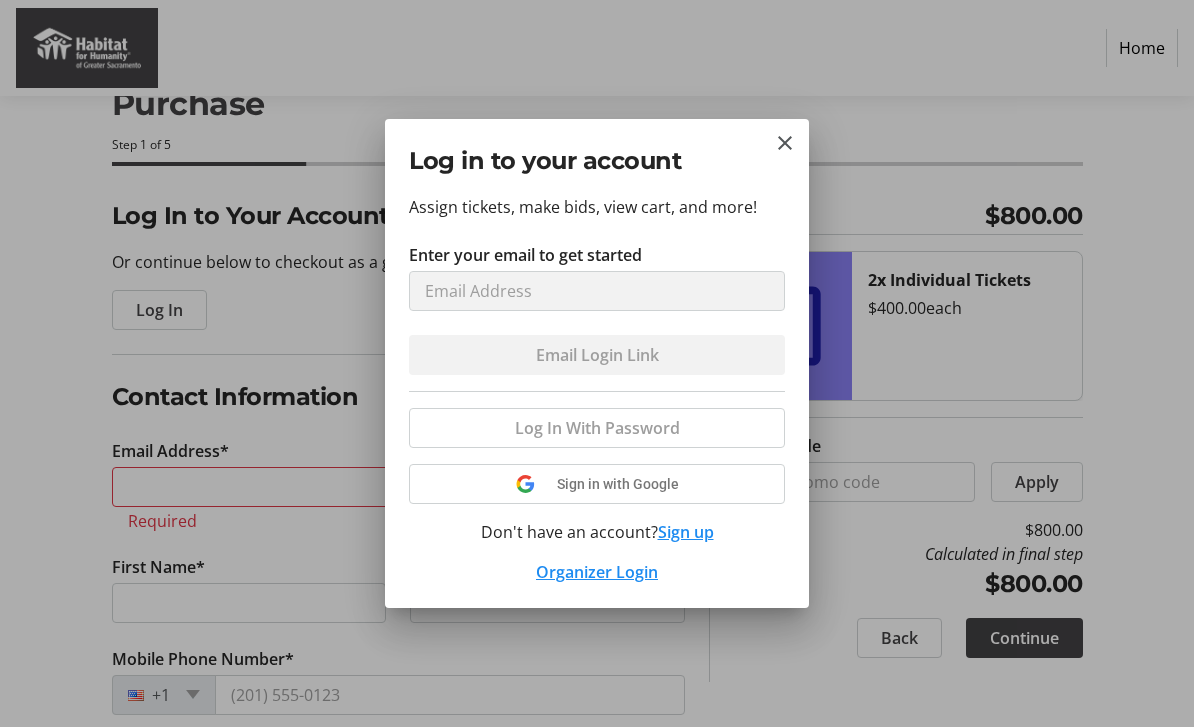select on "US" 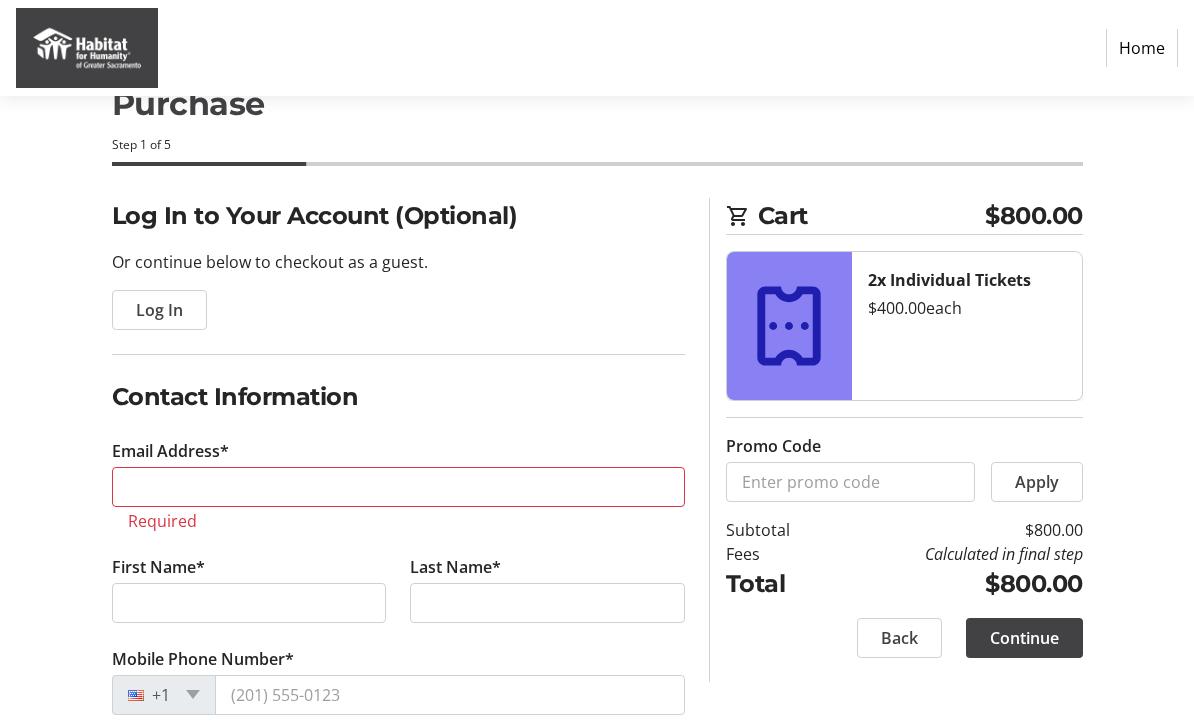 scroll, scrollTop: 64, scrollLeft: 0, axis: vertical 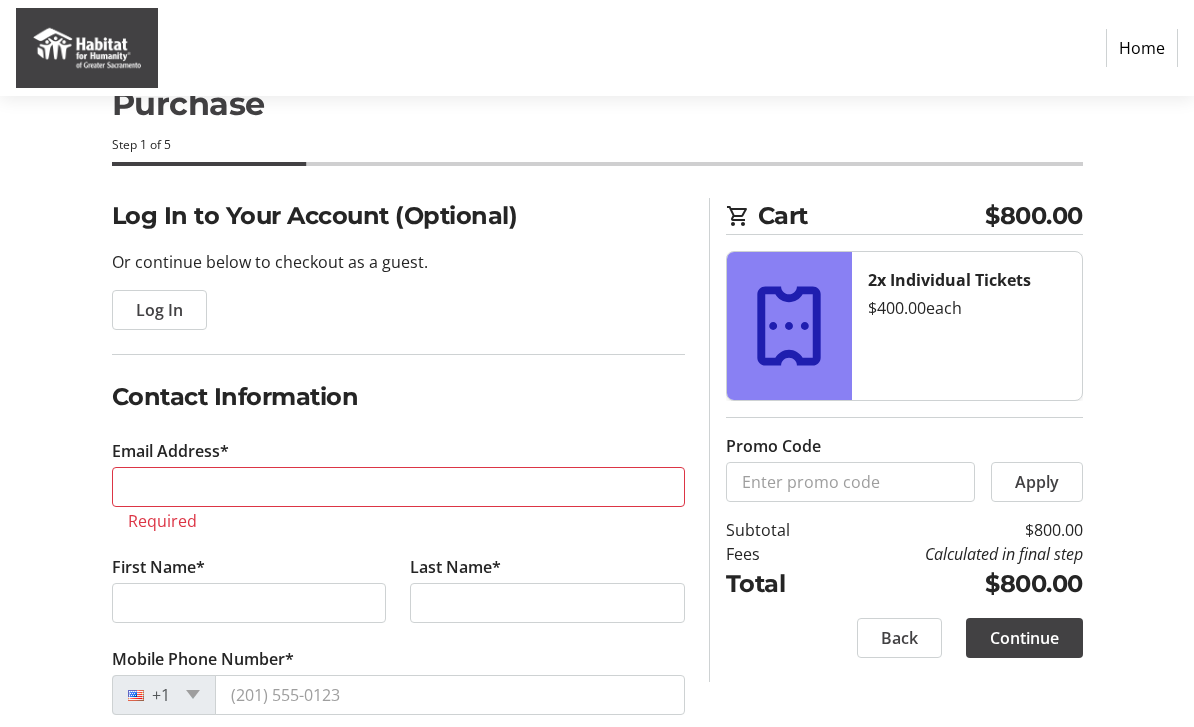 type on "[EMAIL]" 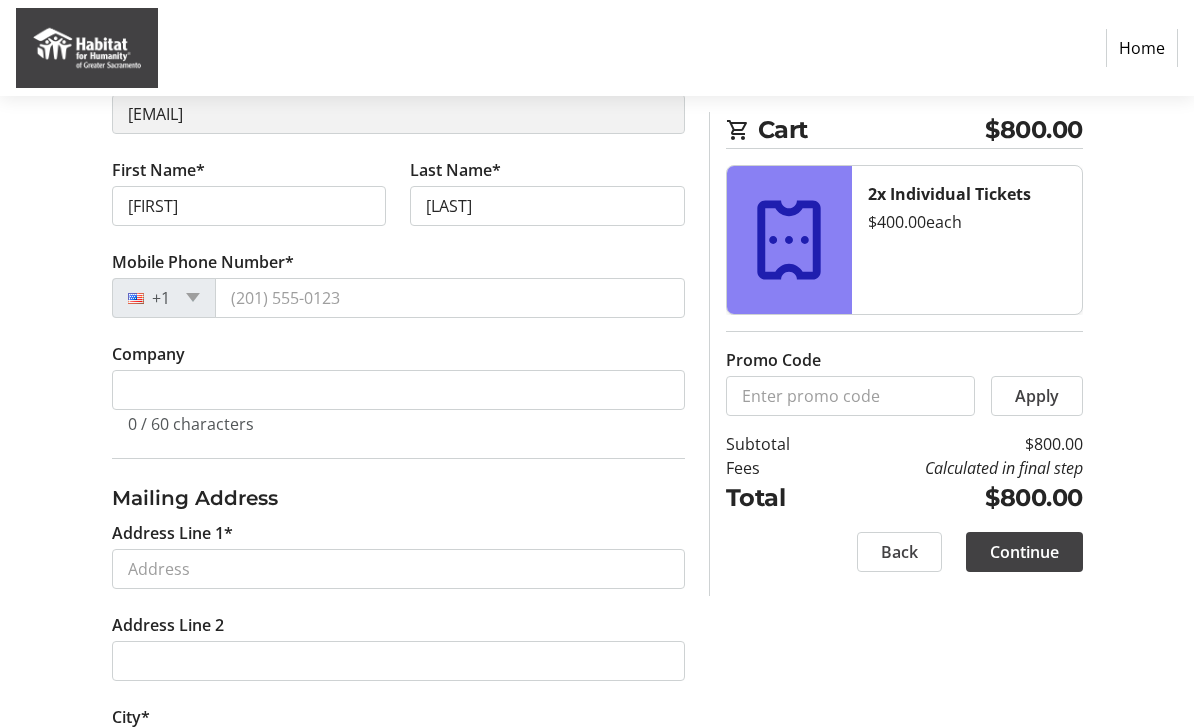 scroll, scrollTop: 285, scrollLeft: 0, axis: vertical 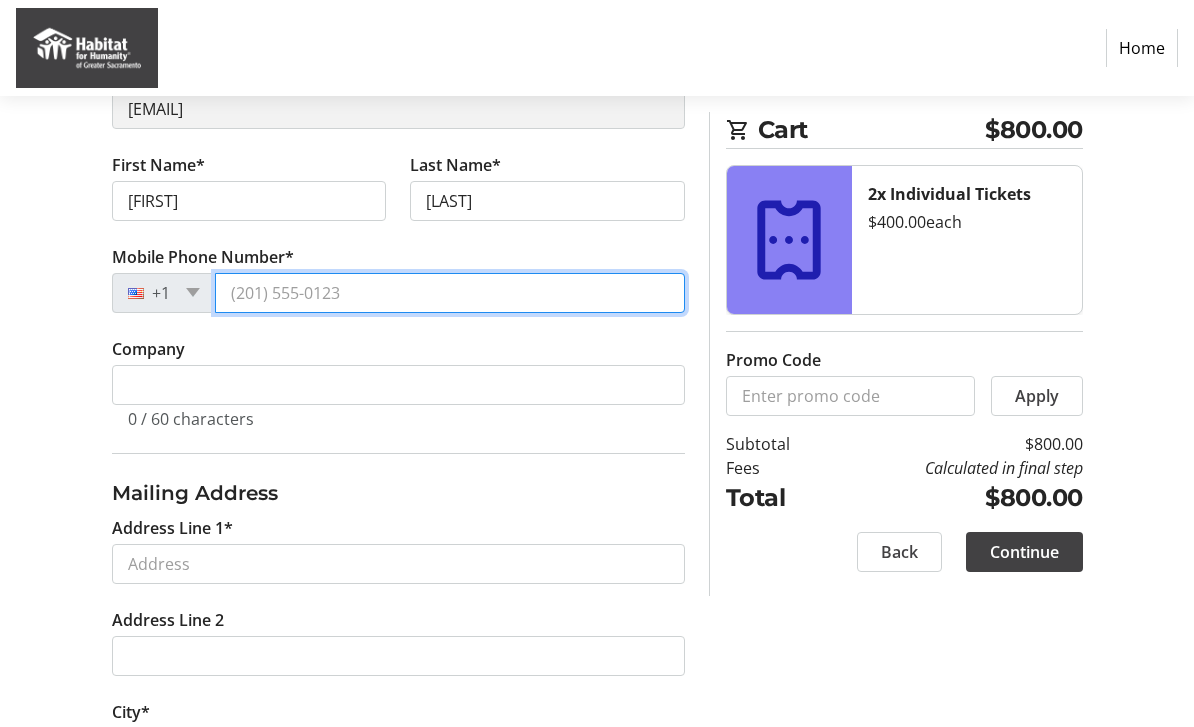 drag, startPoint x: 336, startPoint y: 279, endPoint x: 336, endPoint y: 290, distance: 11 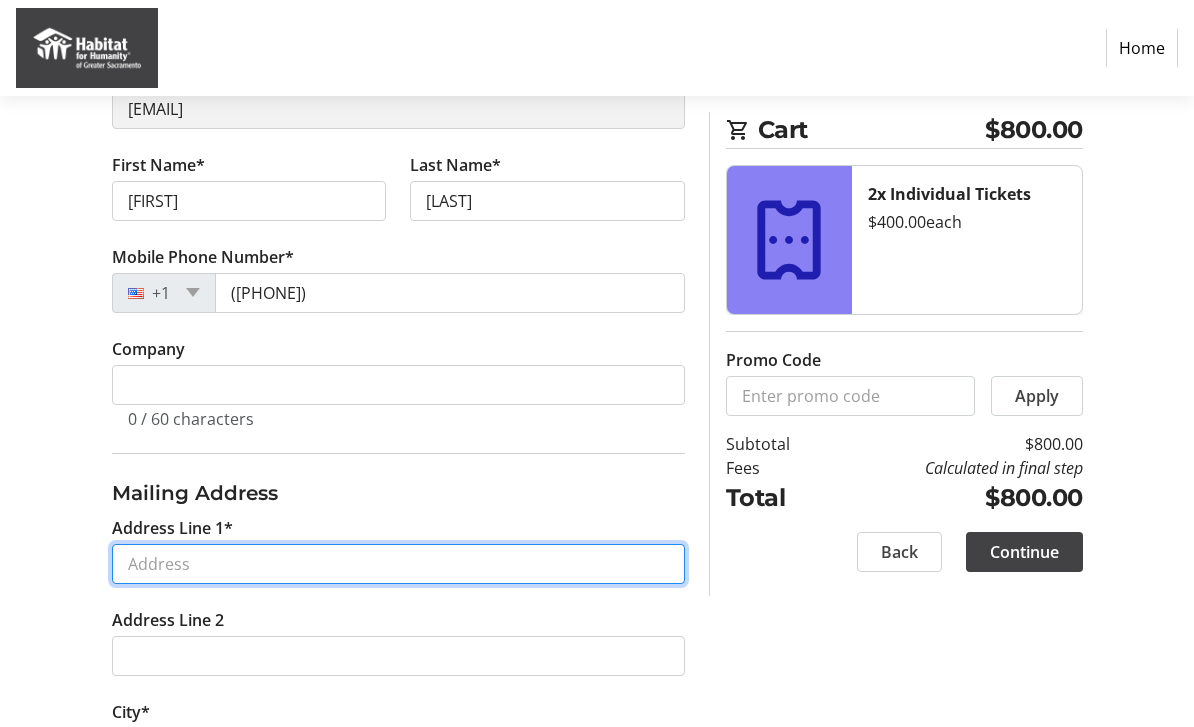 click on "Address Line 1*" at bounding box center [398, 564] 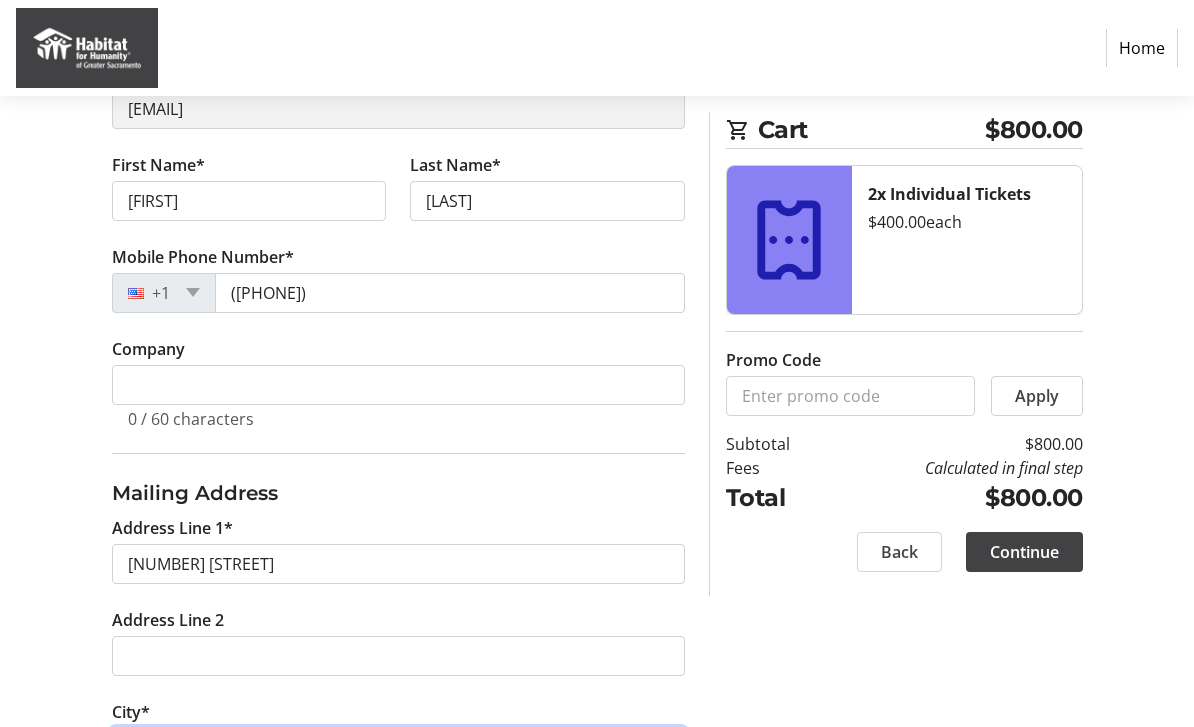 type on "Cool" 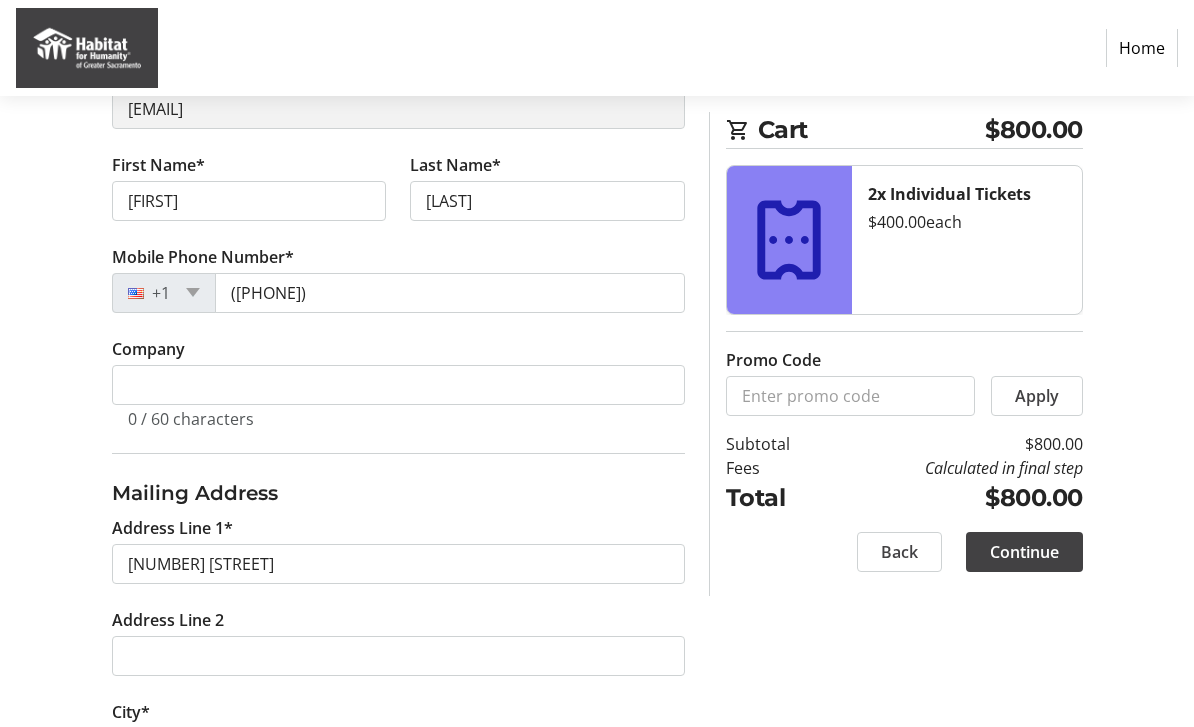 select on "CA" 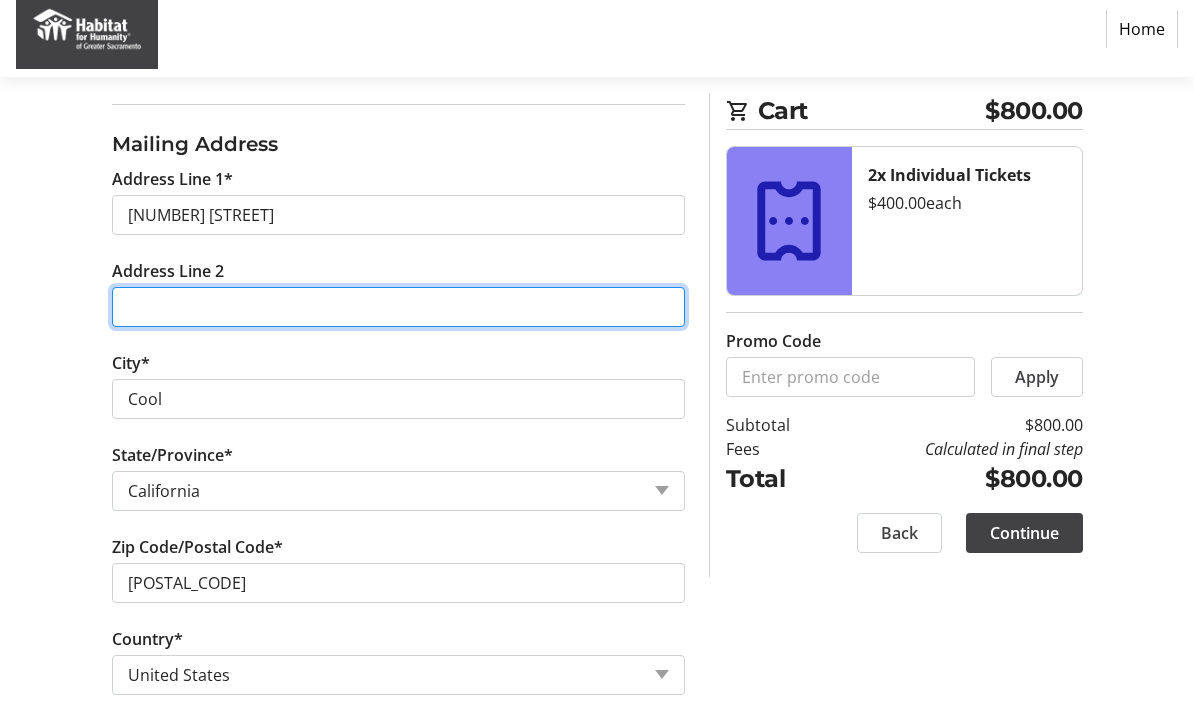 scroll, scrollTop: 630, scrollLeft: 0, axis: vertical 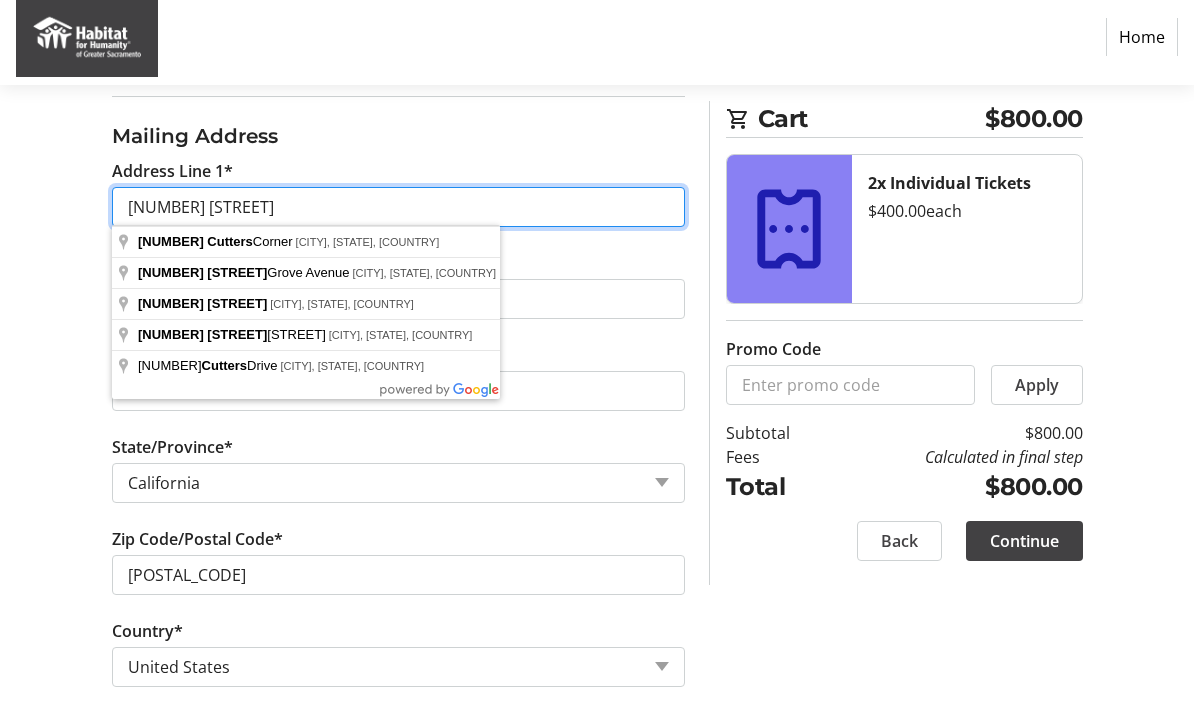 click on "[NUMBER] [STREET]" at bounding box center (398, 219) 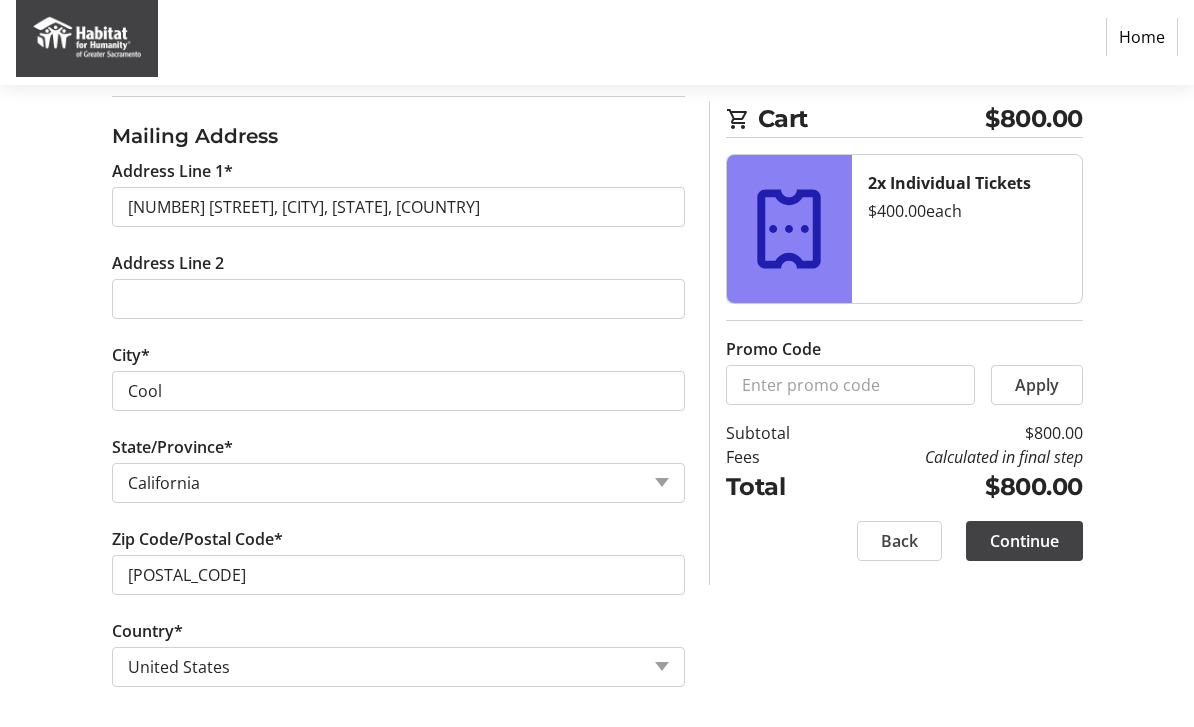 type on "[NUMBER] [STREET]" 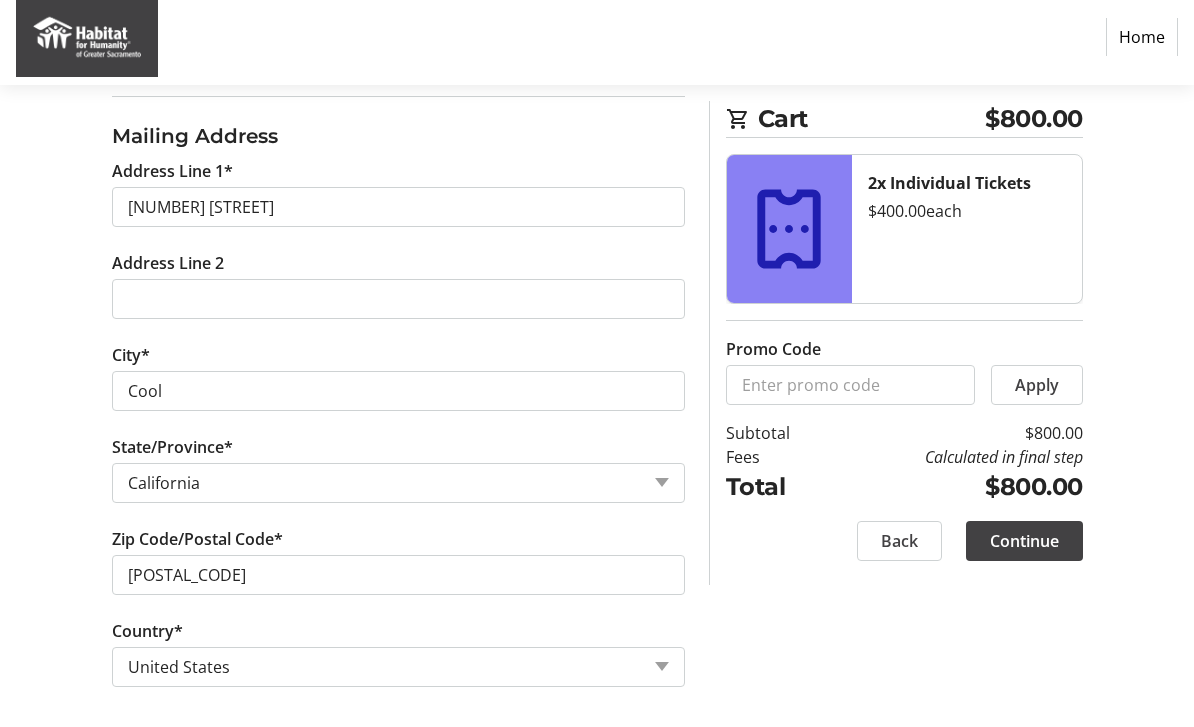 scroll, scrollTop: 584, scrollLeft: 0, axis: vertical 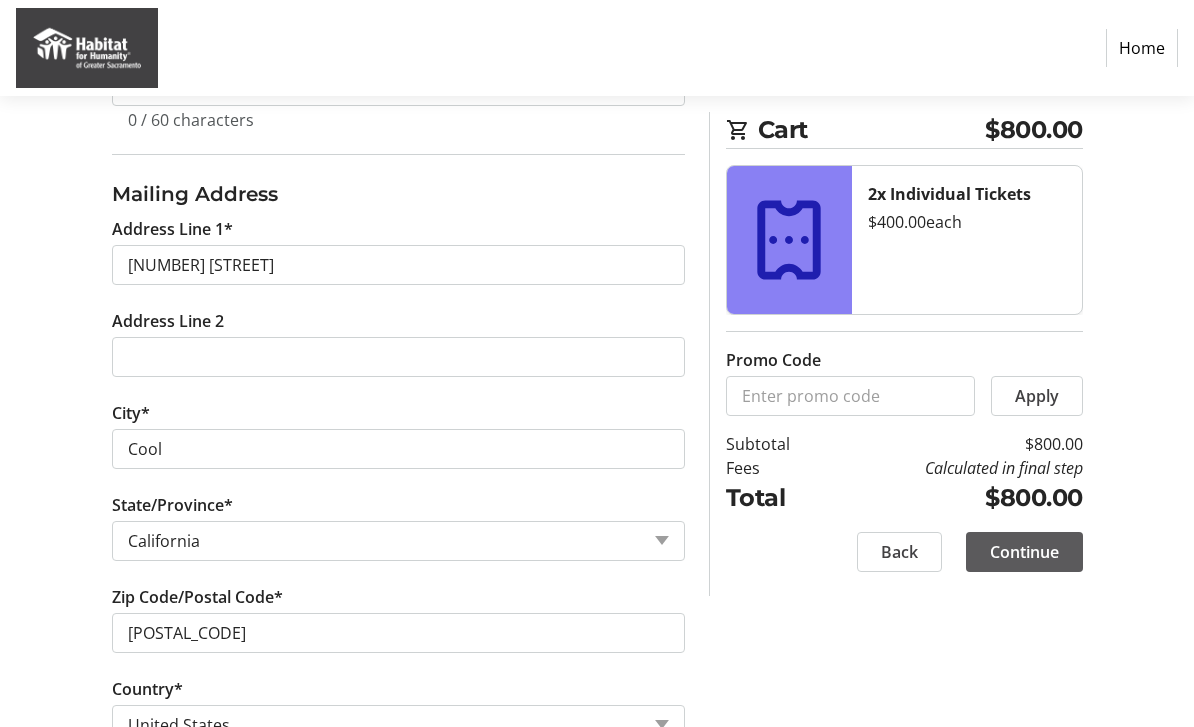 click on "Continue" 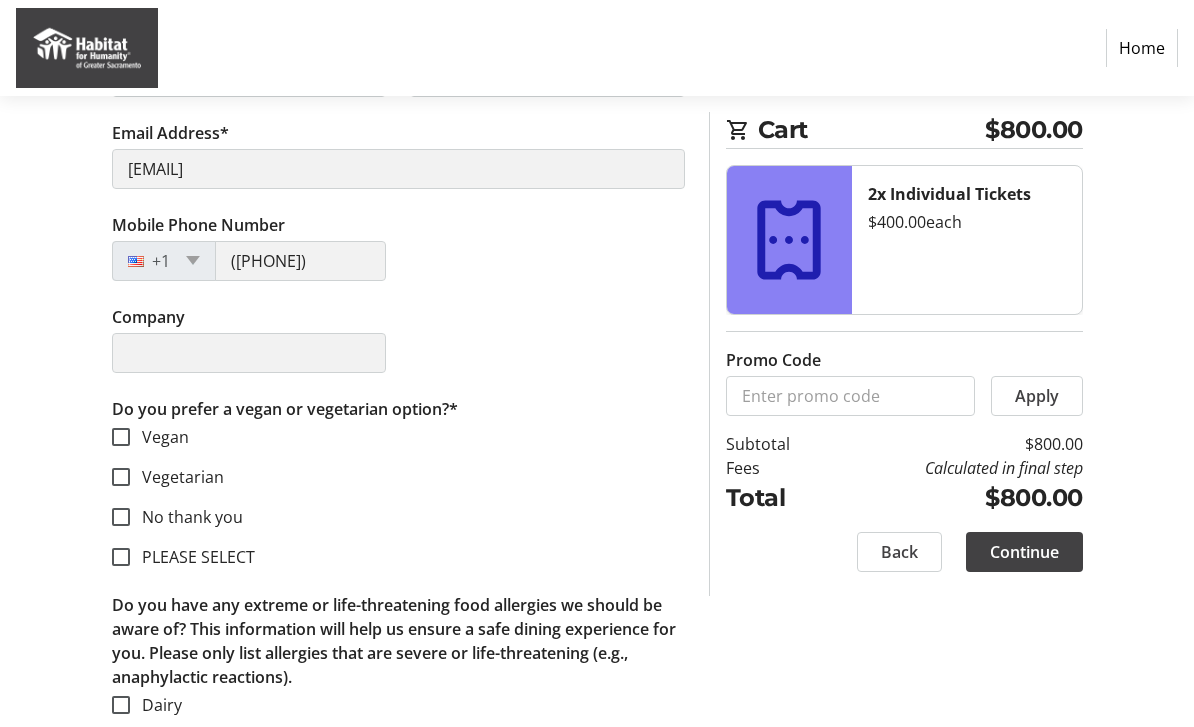 scroll, scrollTop: 654, scrollLeft: 0, axis: vertical 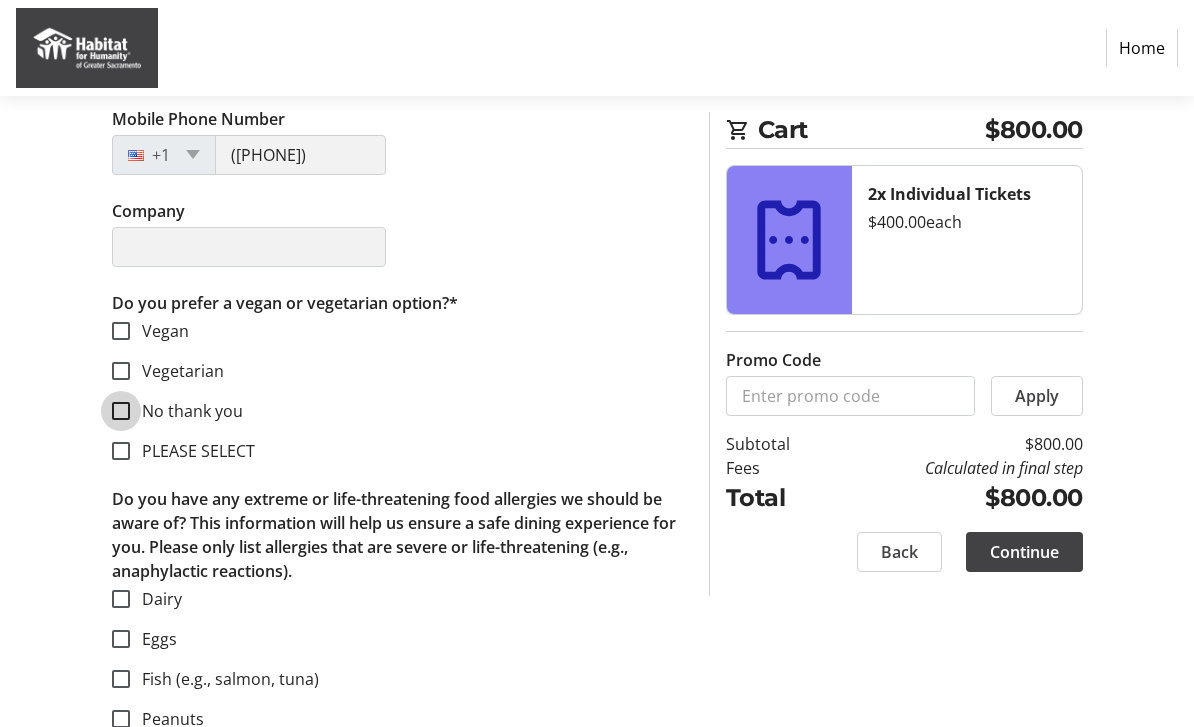 click on "No thank you" at bounding box center (121, 411) 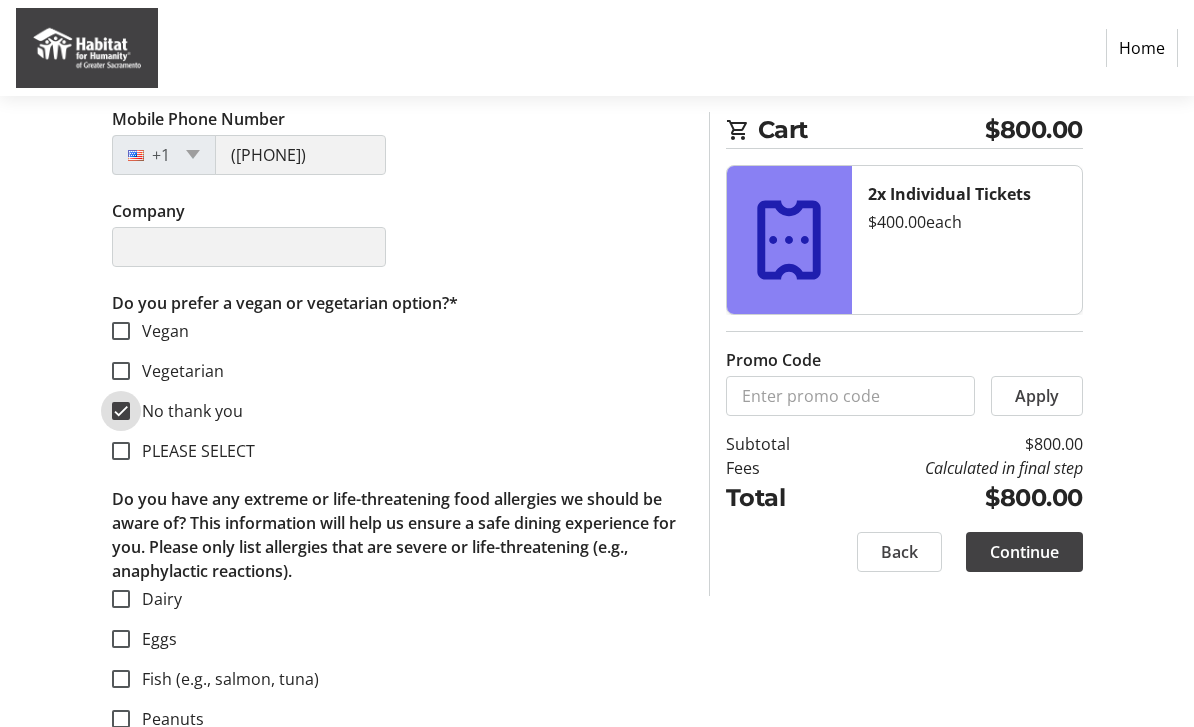 checkbox on "true" 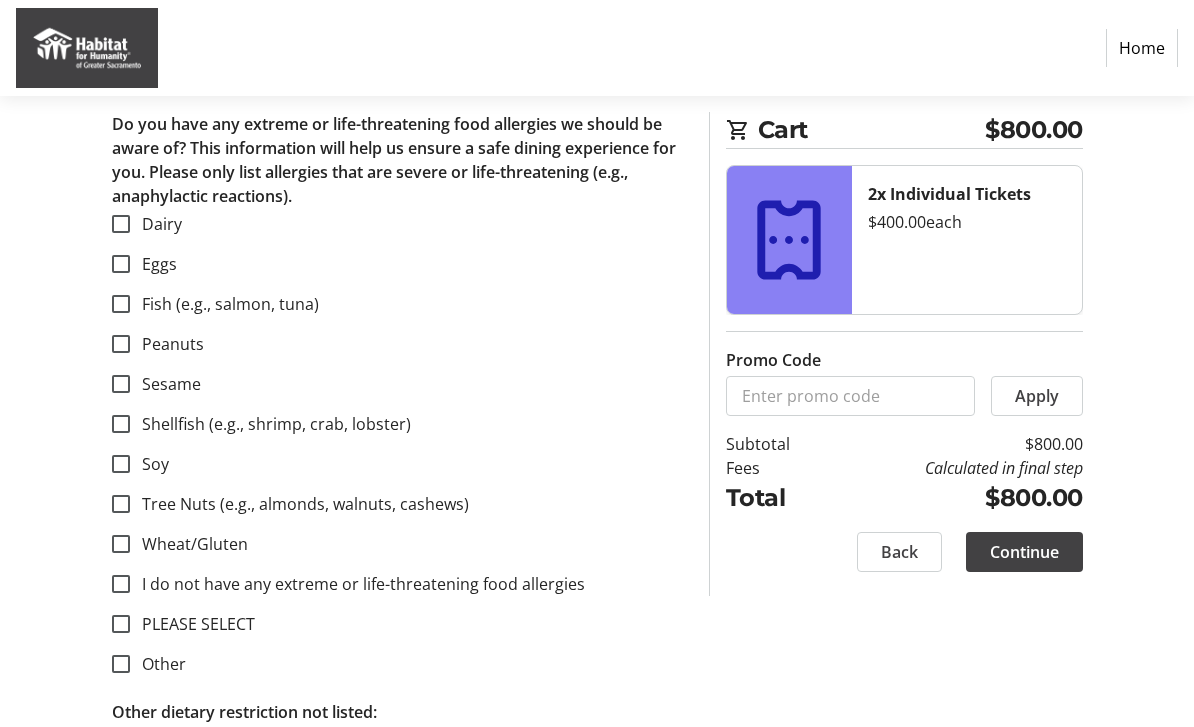 scroll, scrollTop: 1026, scrollLeft: 0, axis: vertical 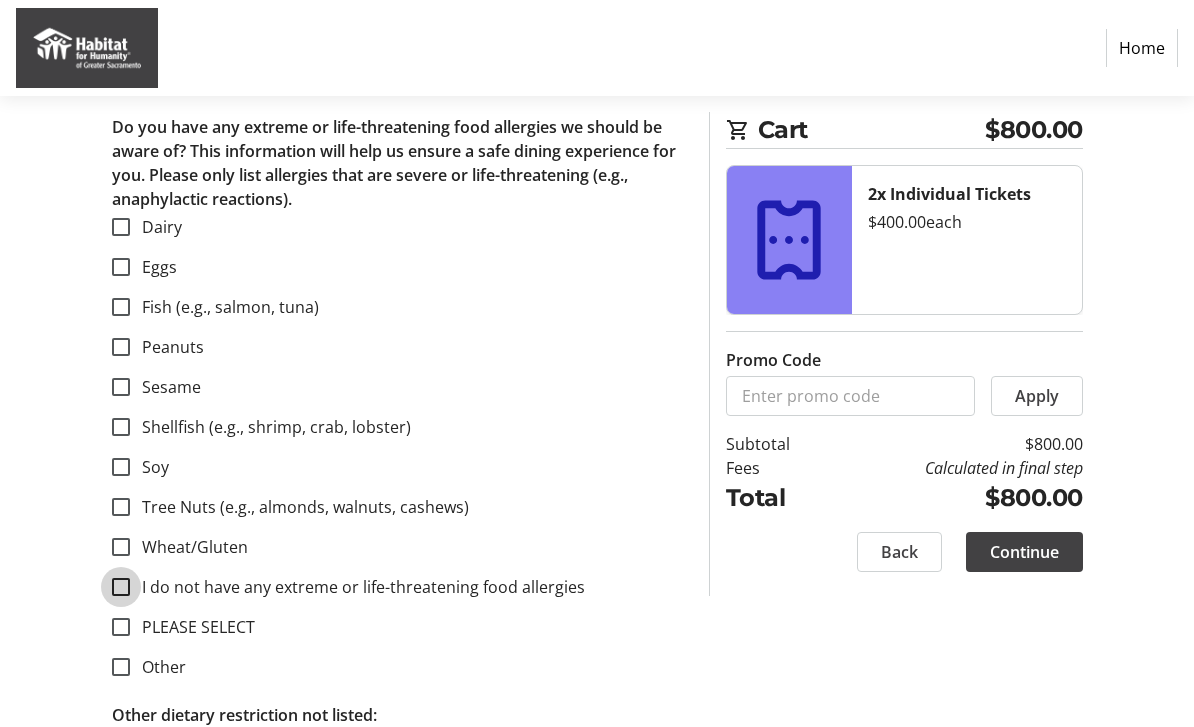click on "I do not have any extreme or life-threatening food allergies" at bounding box center (121, 587) 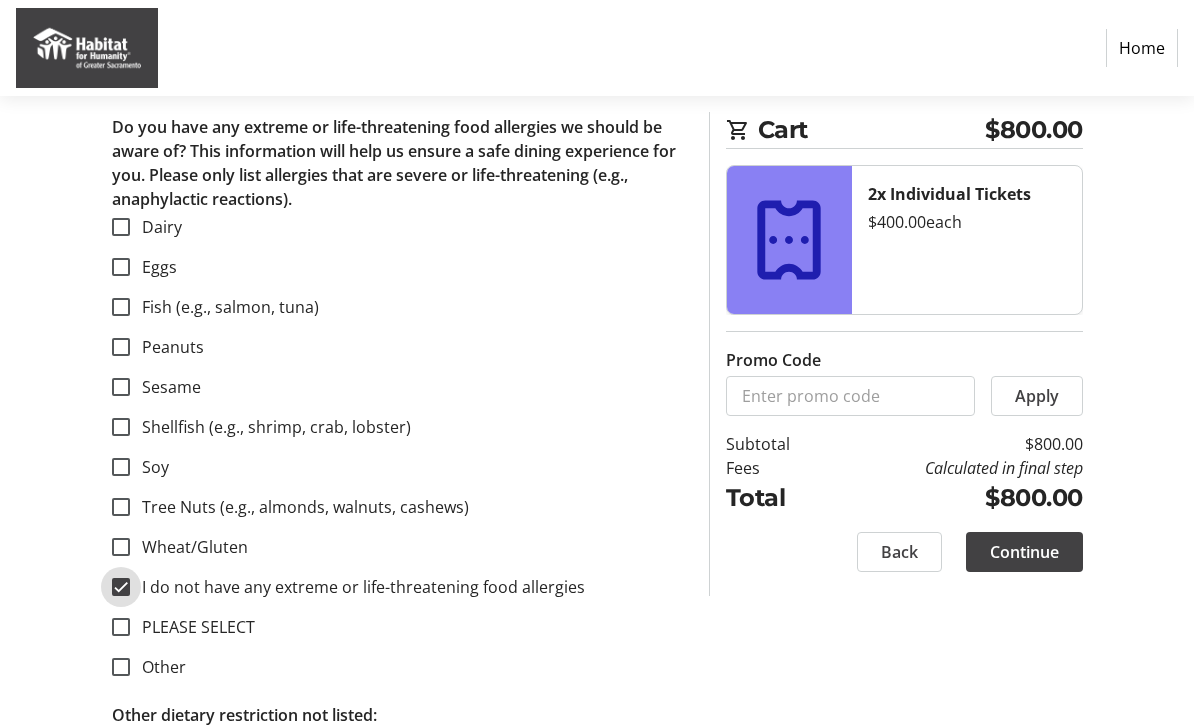checkbox on "true" 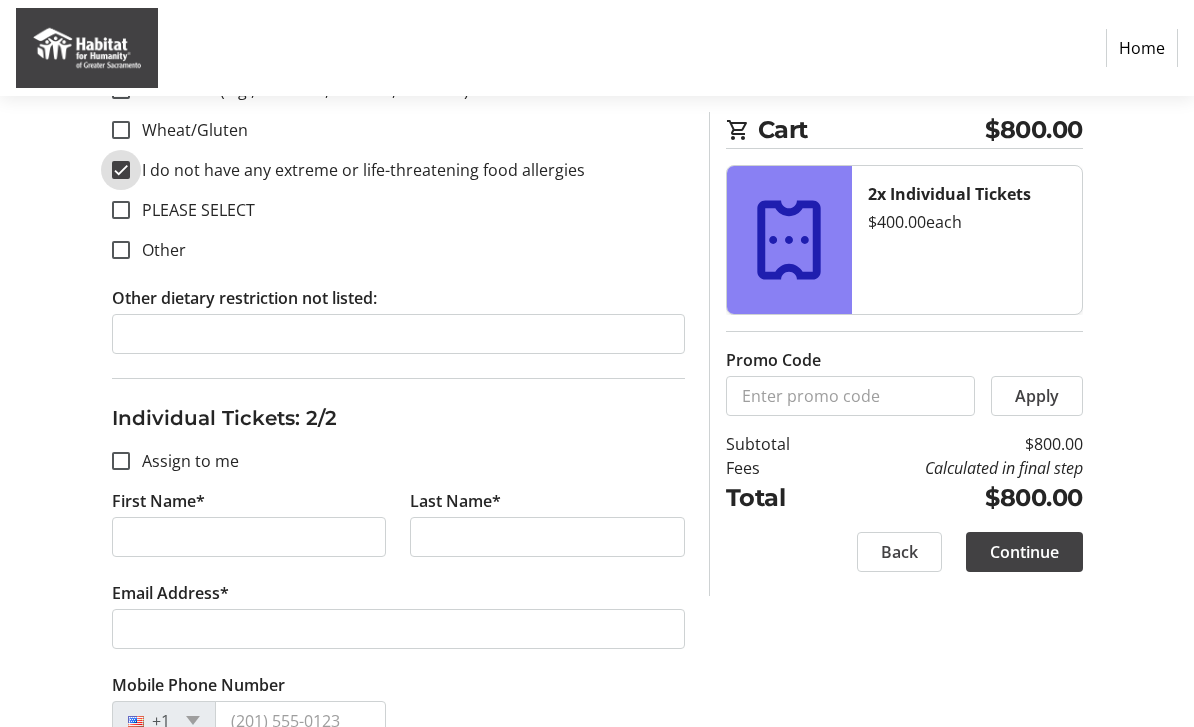 scroll, scrollTop: 1443, scrollLeft: 0, axis: vertical 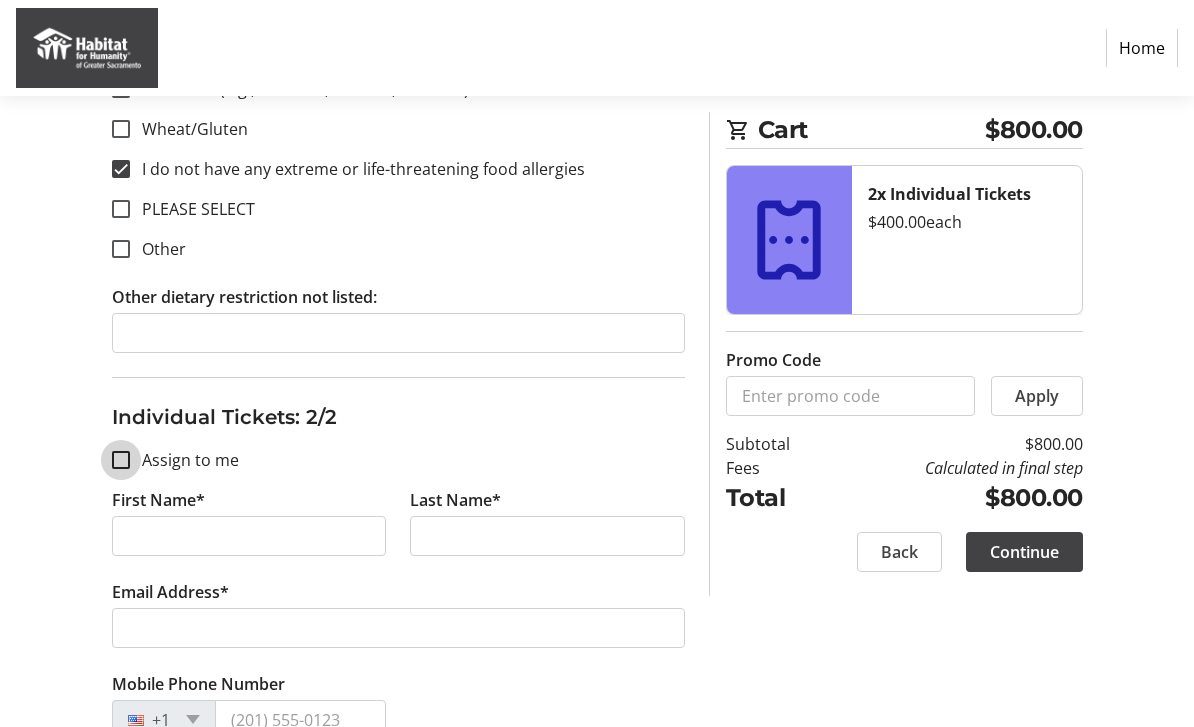 click on "Assign to me" at bounding box center [121, 460] 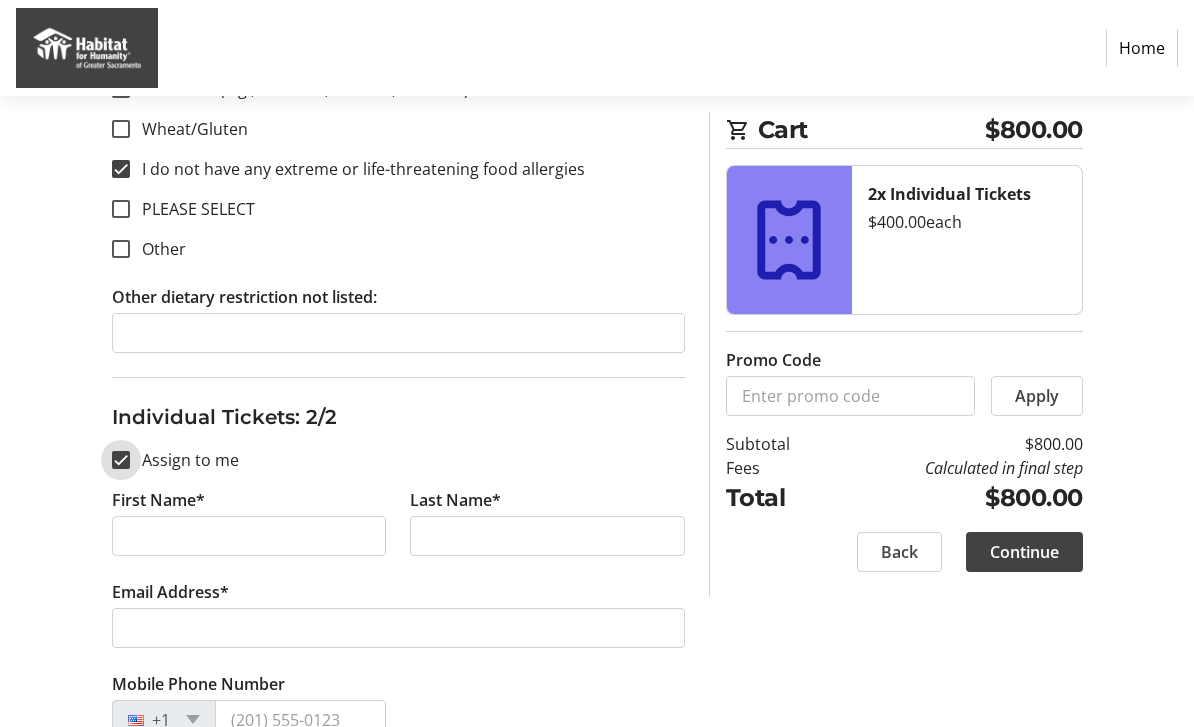 checkbox on "true" 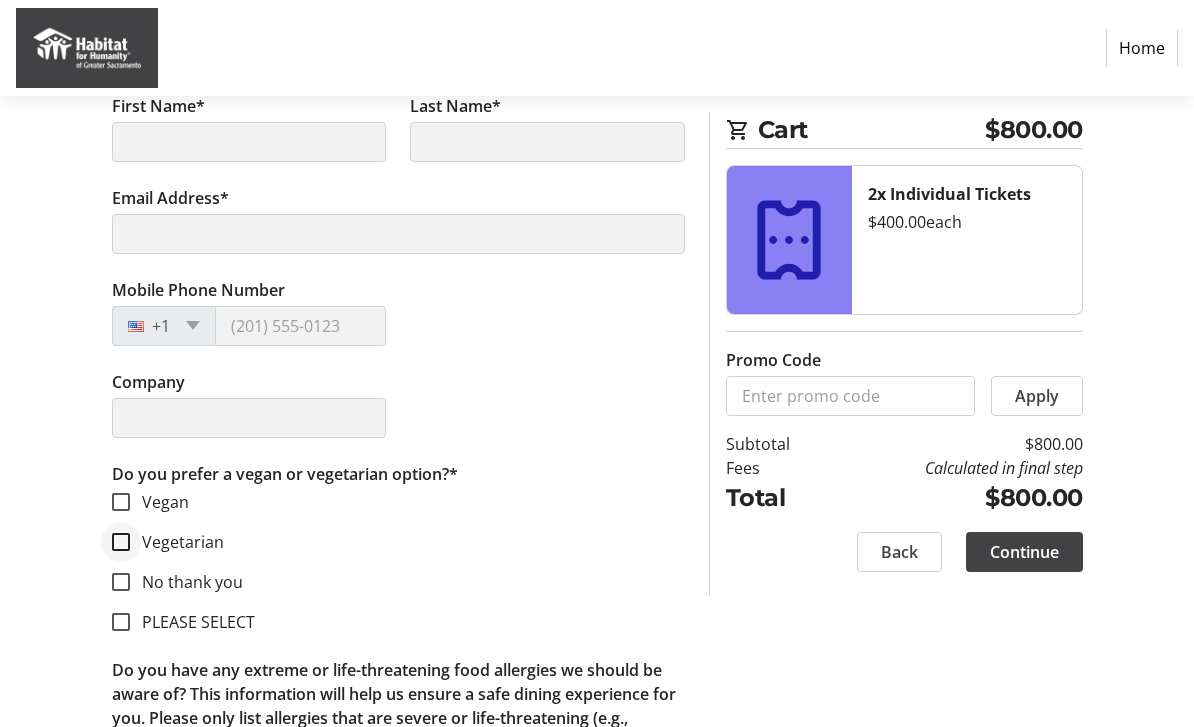 scroll, scrollTop: 1892, scrollLeft: 0, axis: vertical 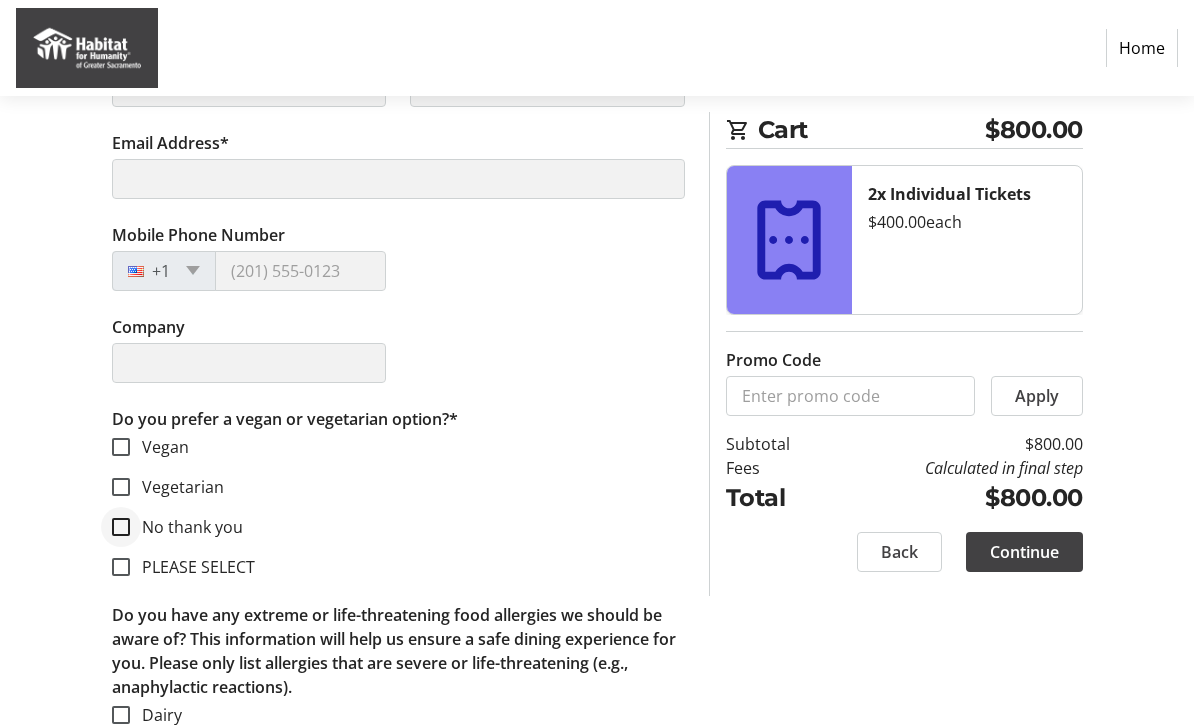 type on "[FIRST]" 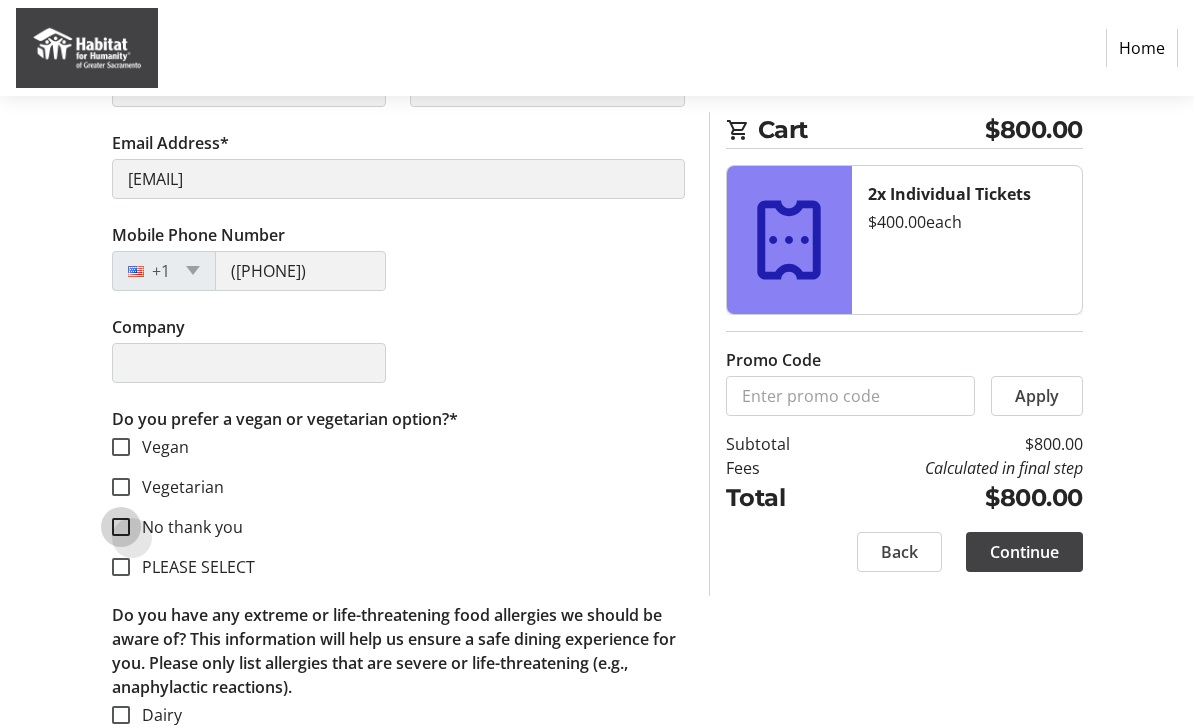 click on "No thank you" at bounding box center [121, 527] 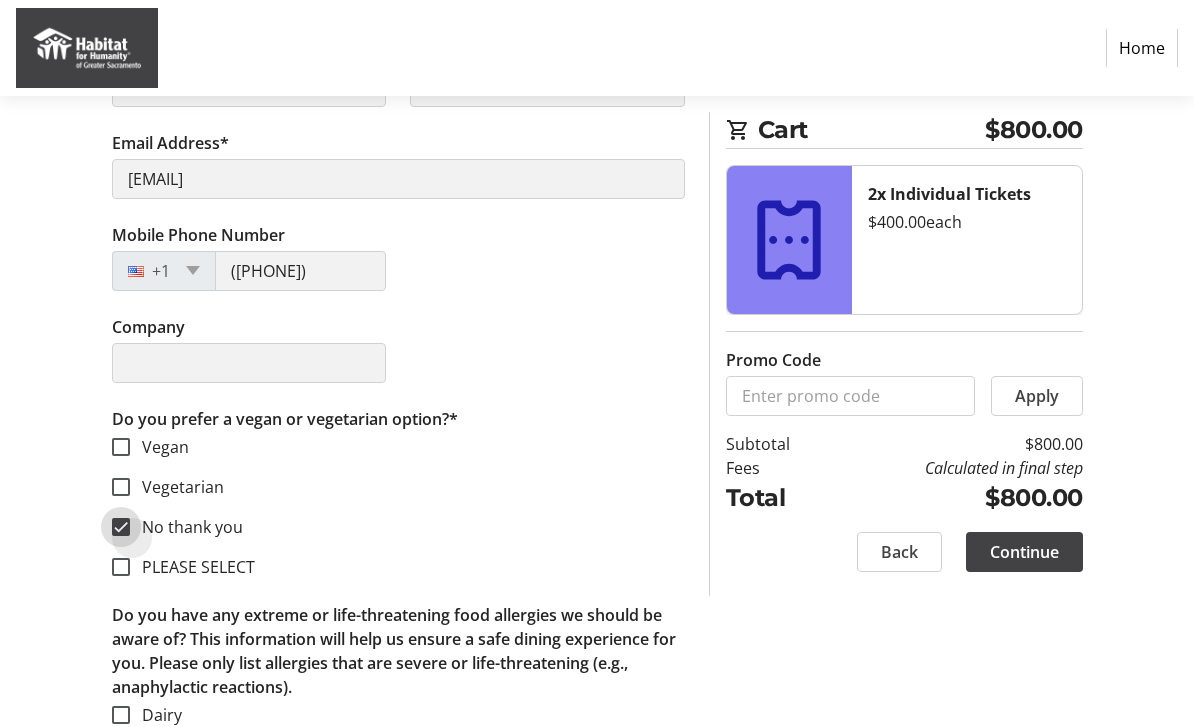 checkbox on "true" 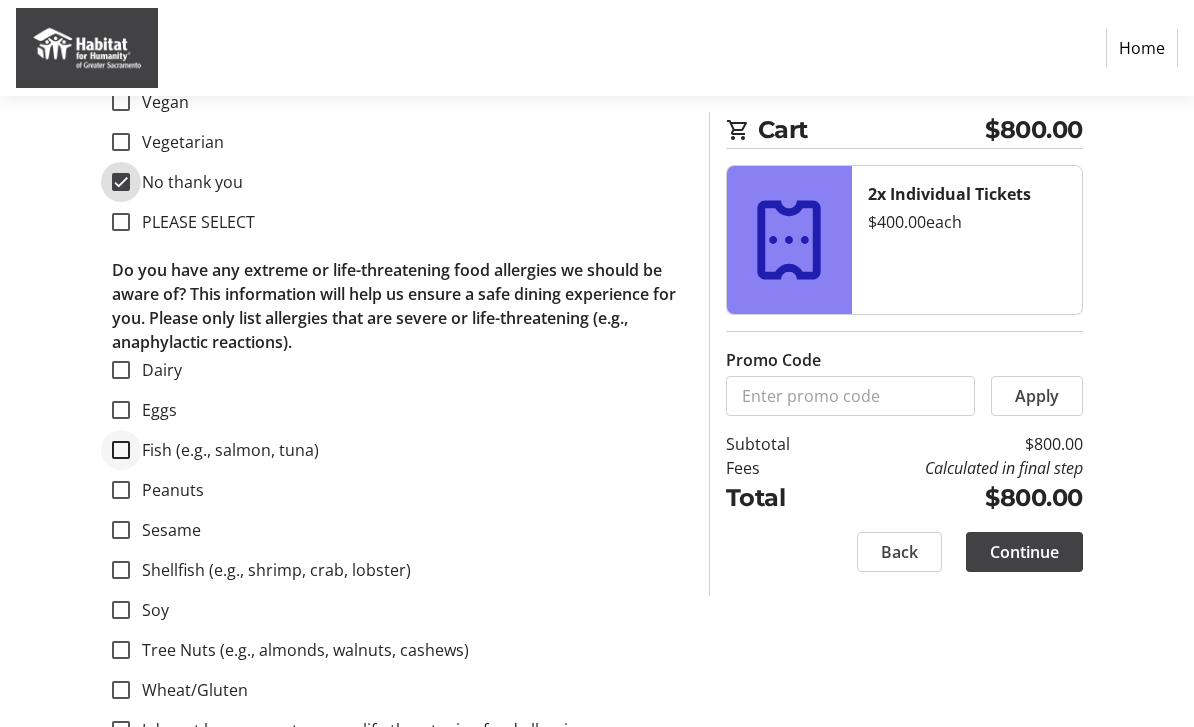 scroll, scrollTop: 2383, scrollLeft: 0, axis: vertical 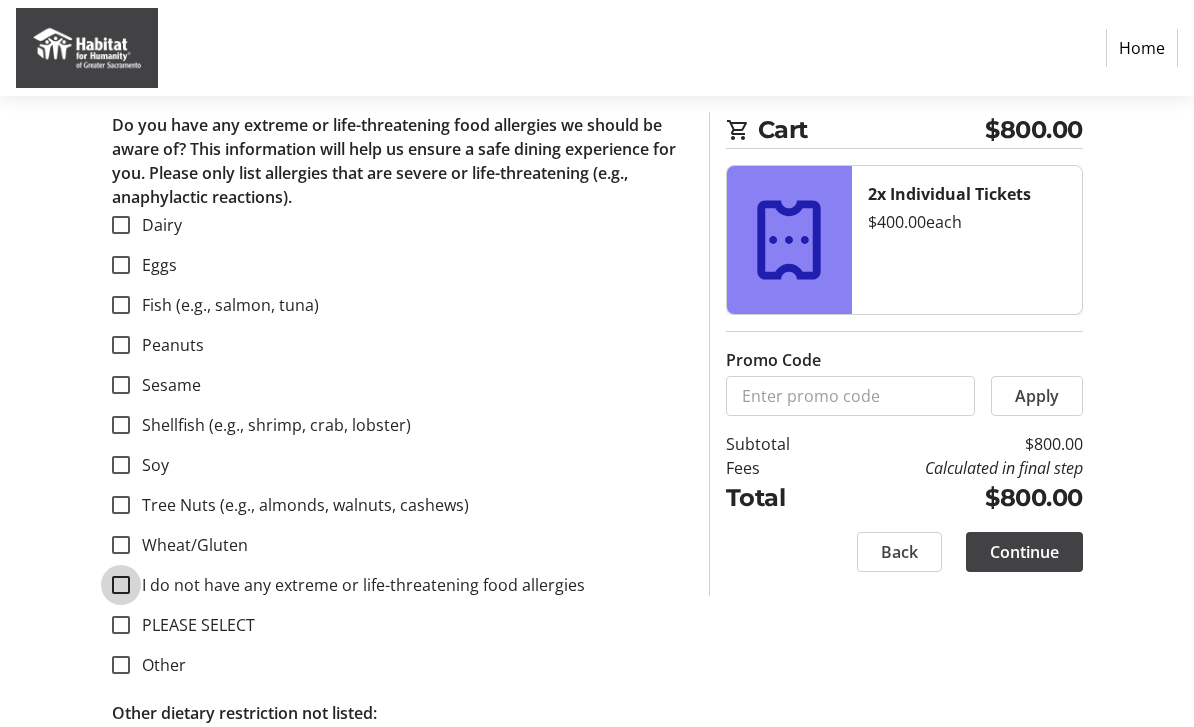click on "I do not have any extreme or life-threatening food allergies" at bounding box center [121, 585] 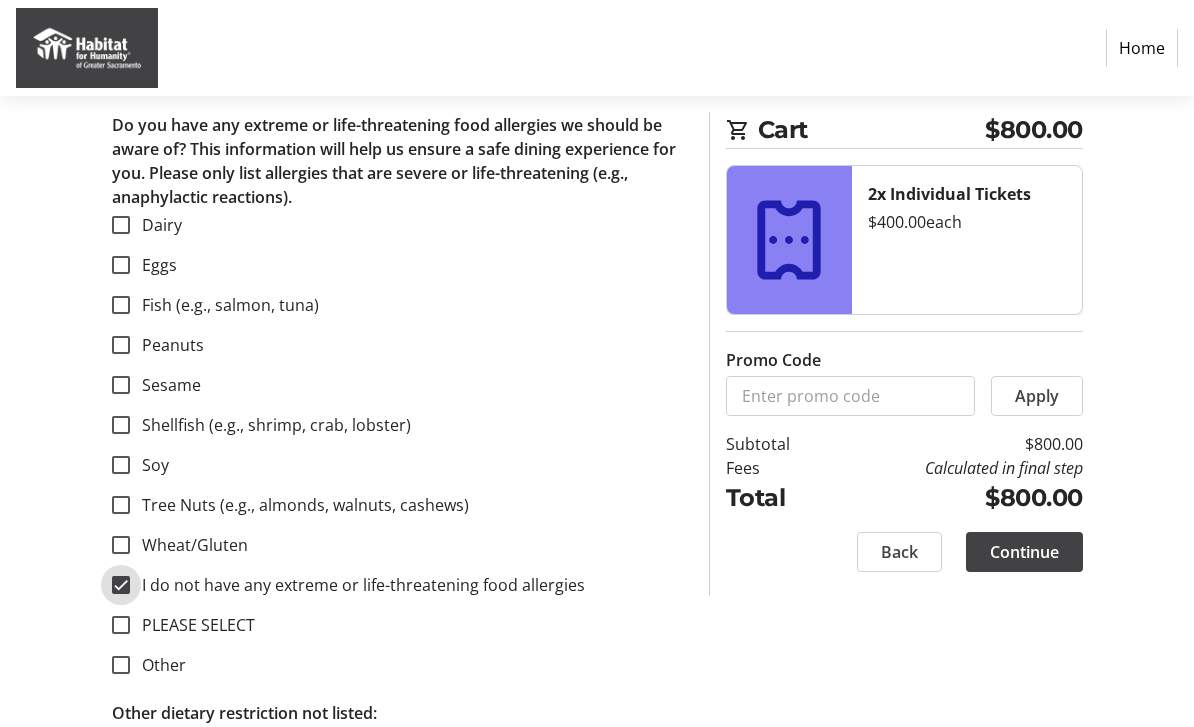 checkbox on "true" 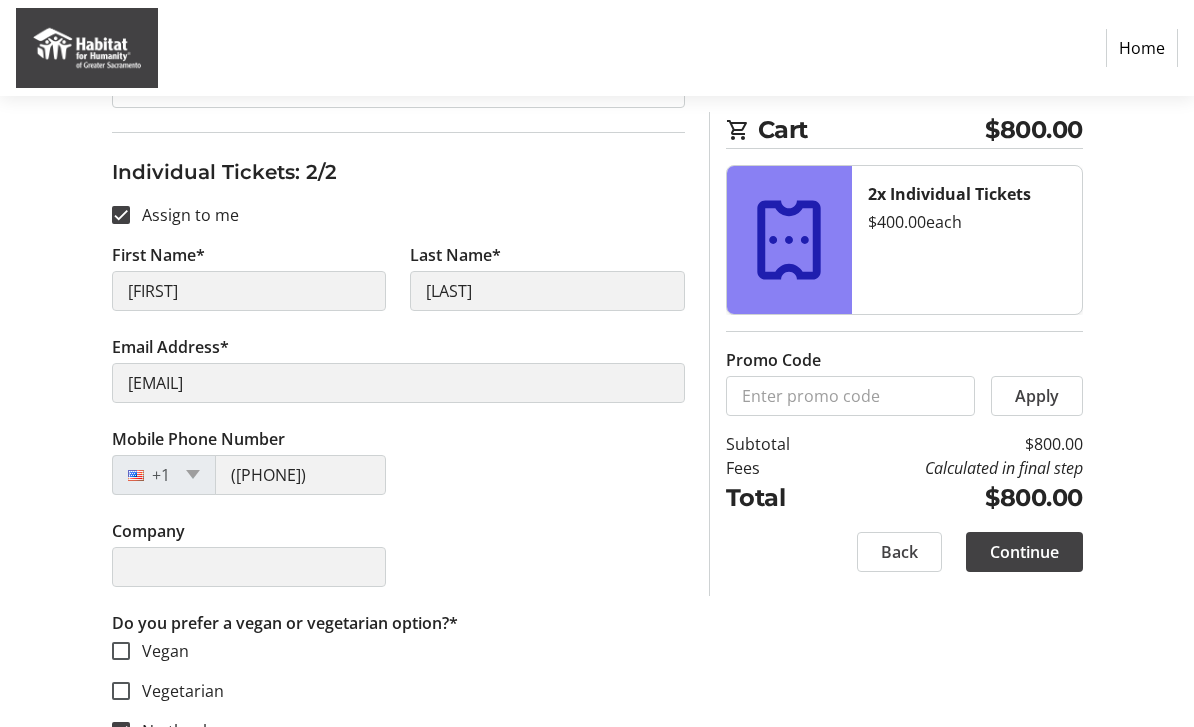 scroll, scrollTop: 1617, scrollLeft: 0, axis: vertical 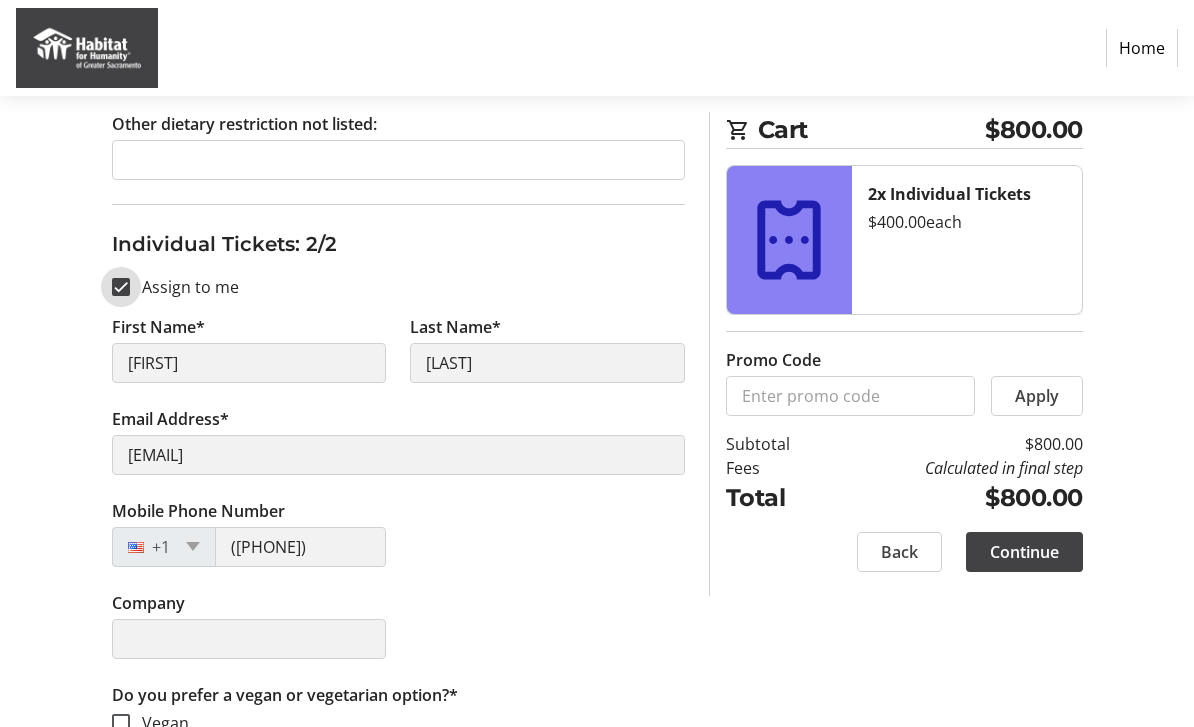click on "Assign to me" at bounding box center [121, 287] 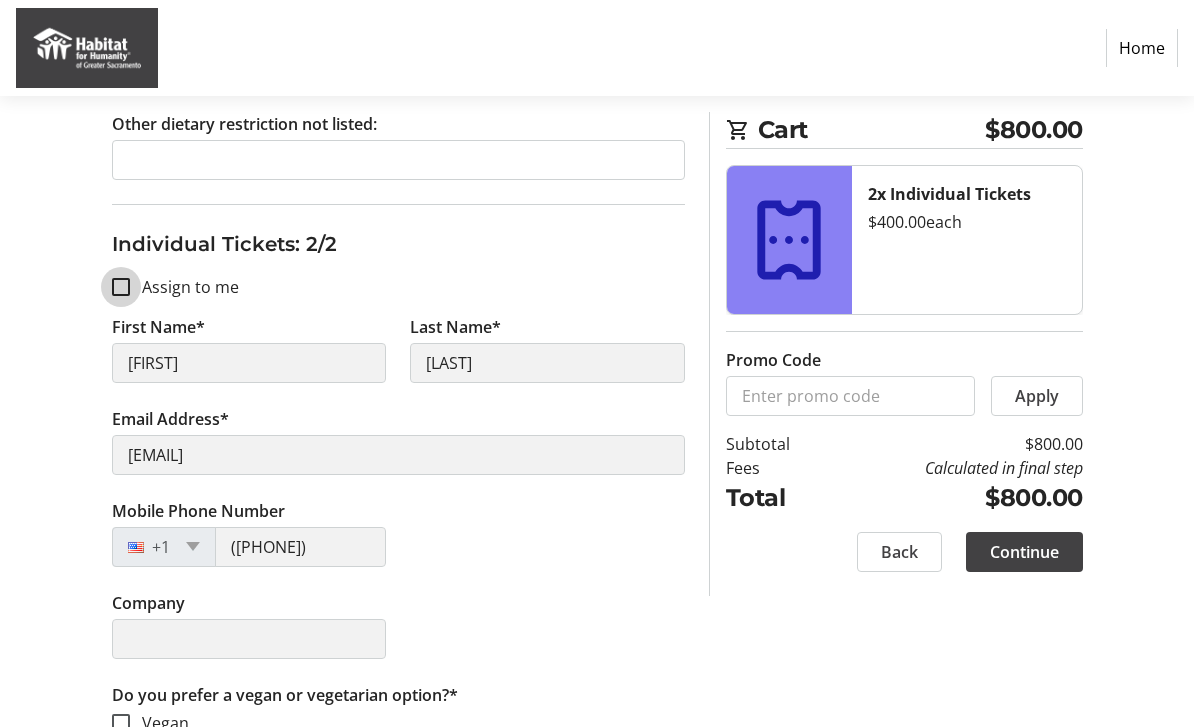 checkbox on "false" 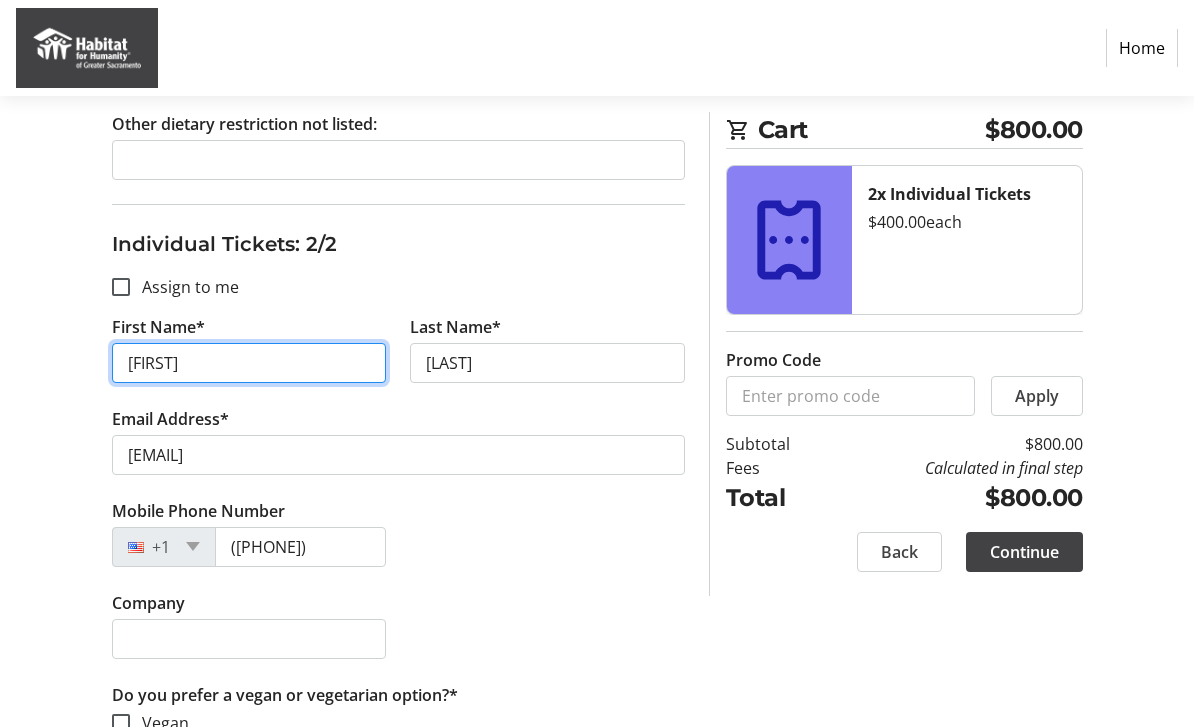 click on "[FIRST]" at bounding box center [249, 363] 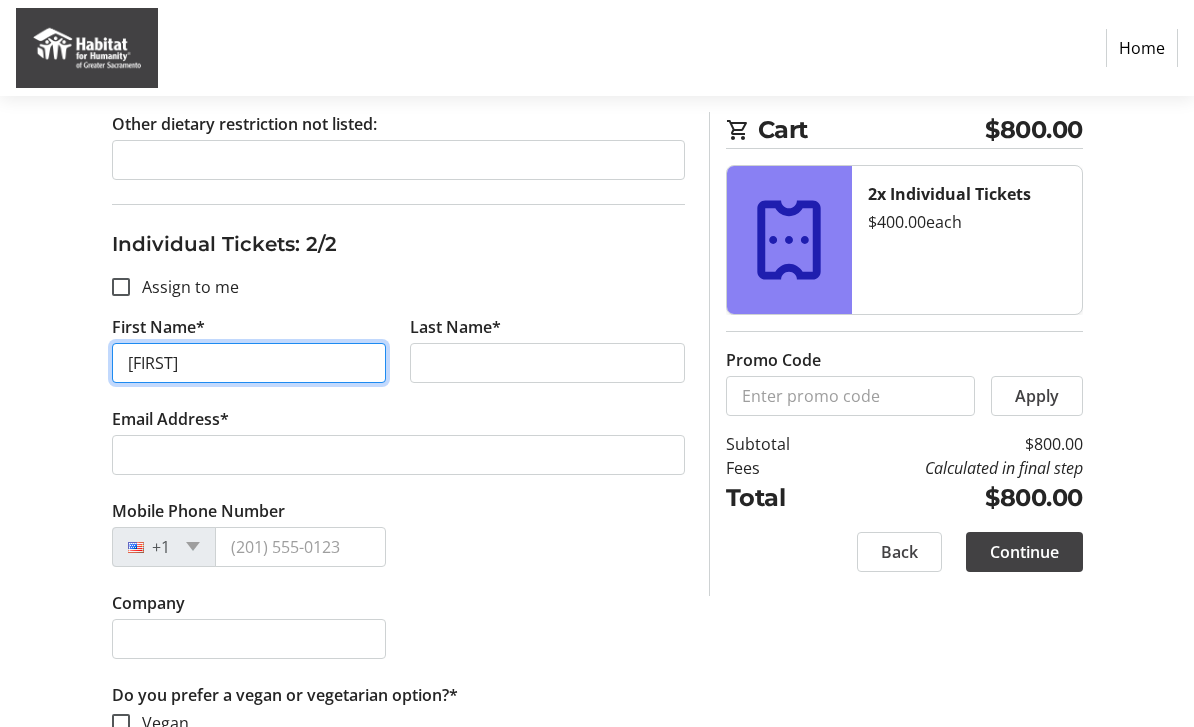 type on "[FIRST]" 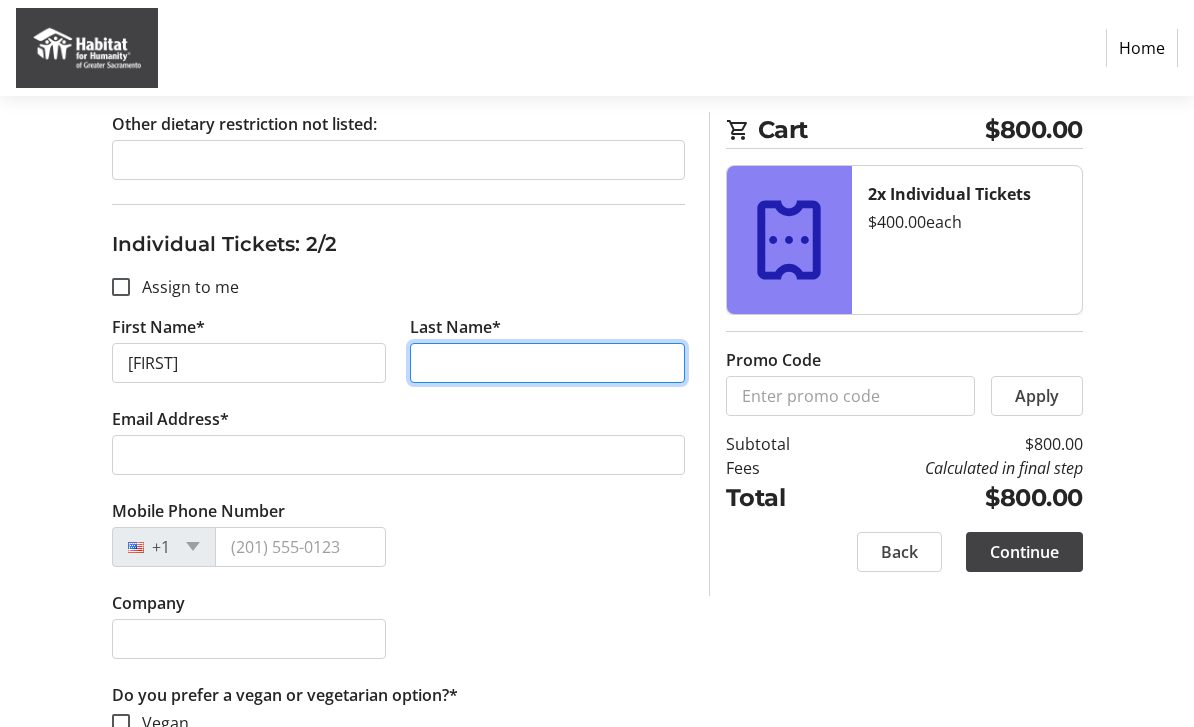 click on "Last Name*" at bounding box center (547, 363) 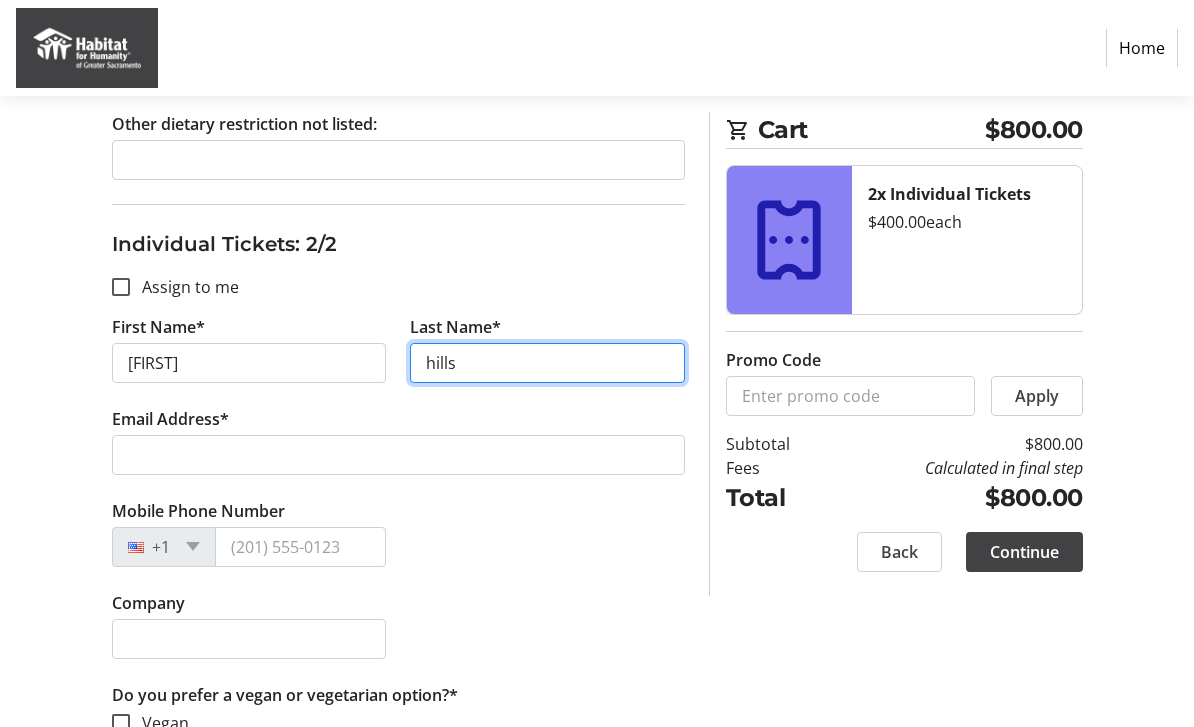 type on "hills" 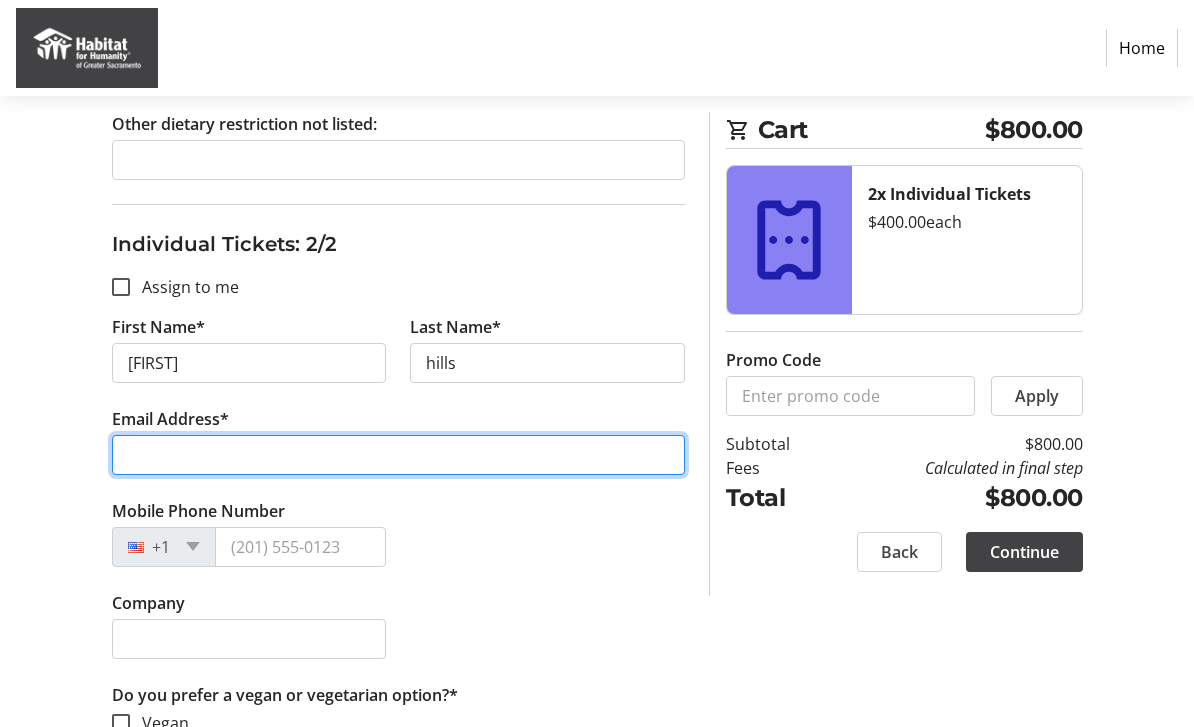 click on "Email Address*" at bounding box center (398, 455) 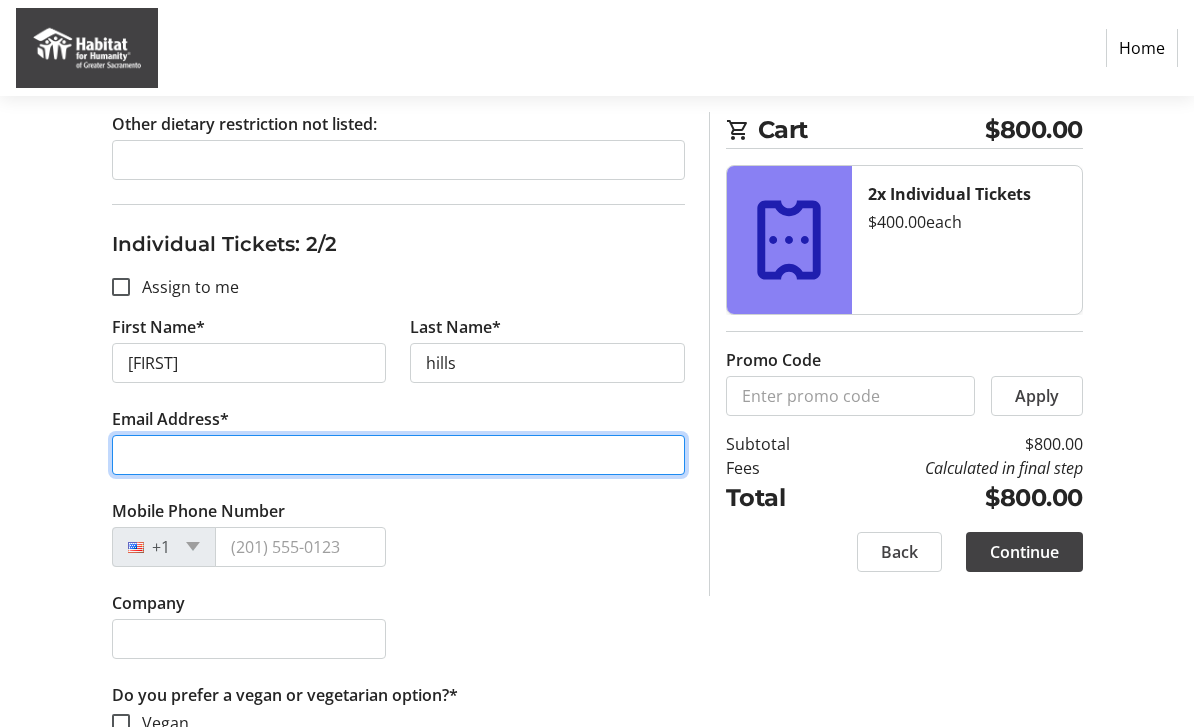 type on "[EMAIL]" 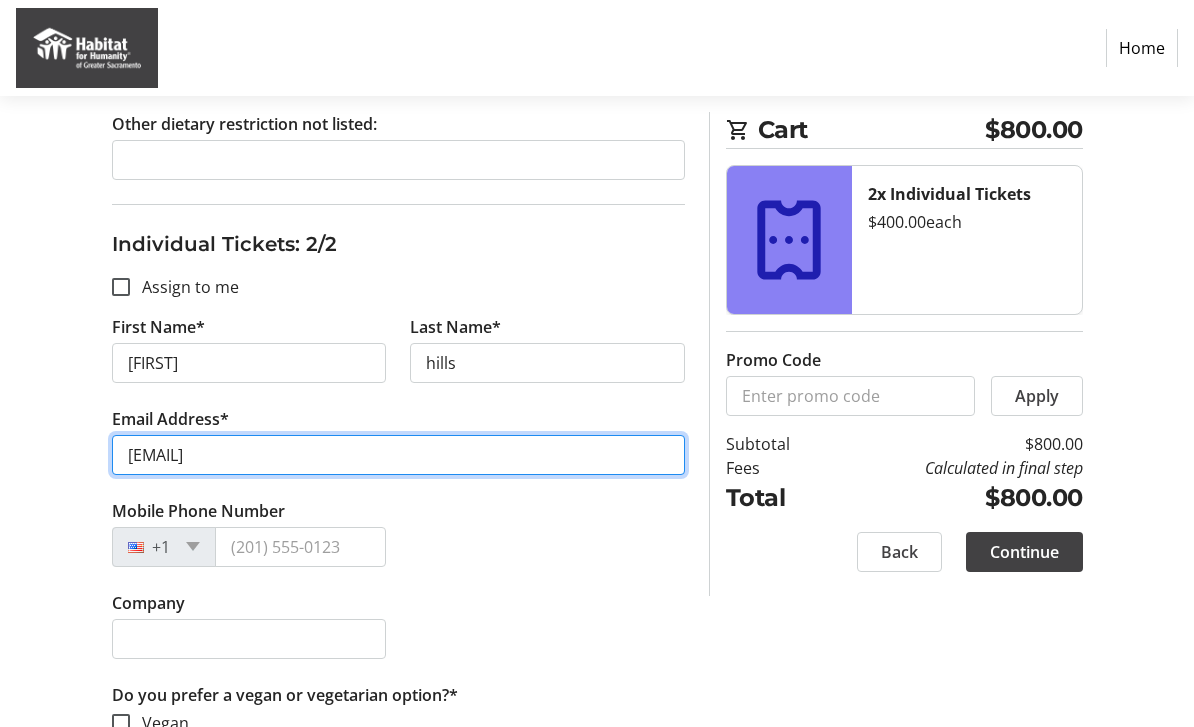 click on "[EMAIL]" at bounding box center [398, 455] 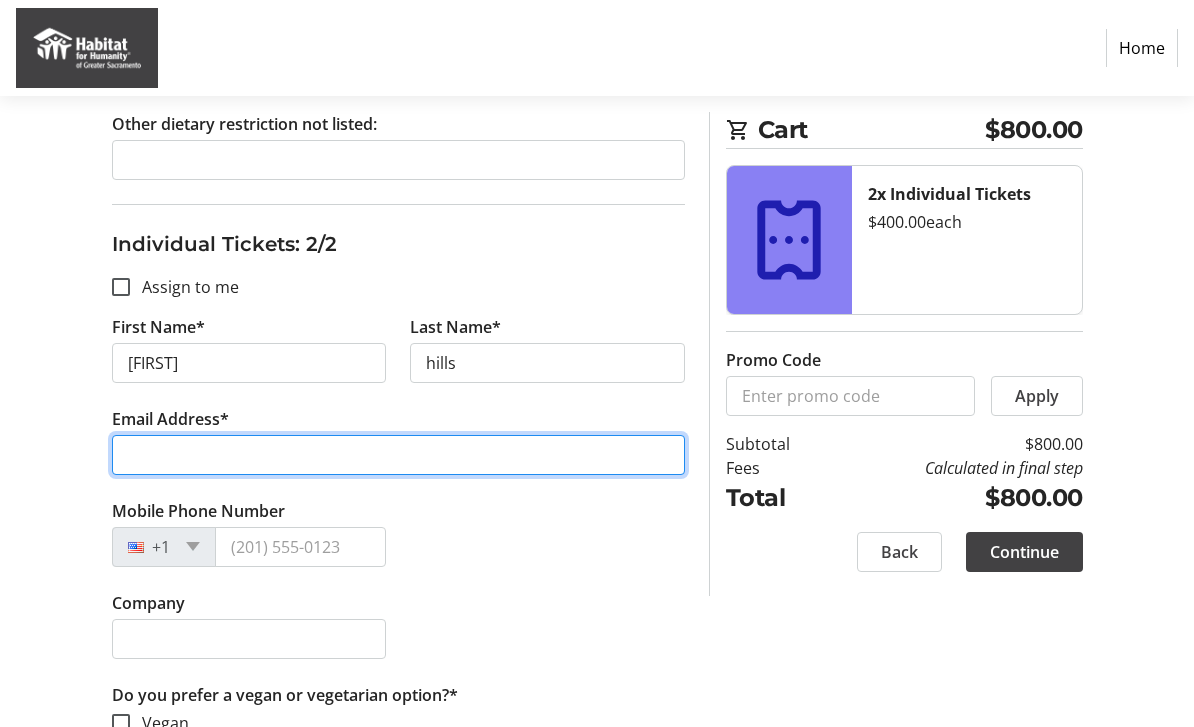 type on "[EMAIL]" 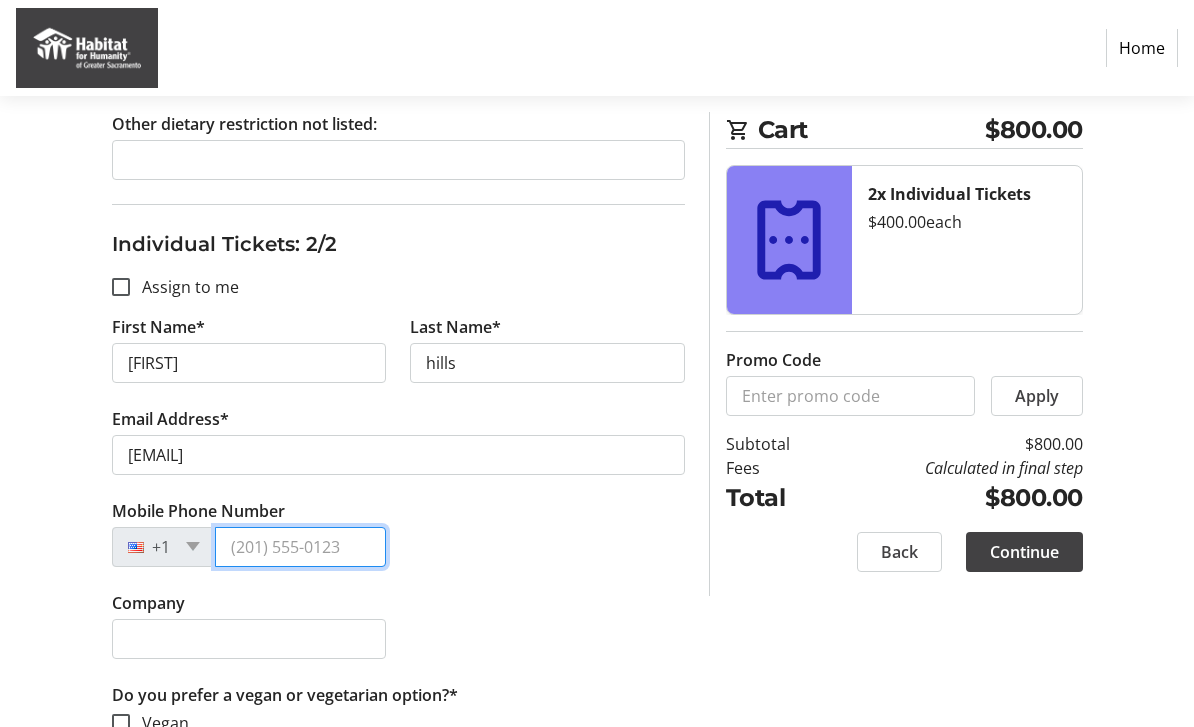 click on "Mobile Phone Number" at bounding box center (301, 547) 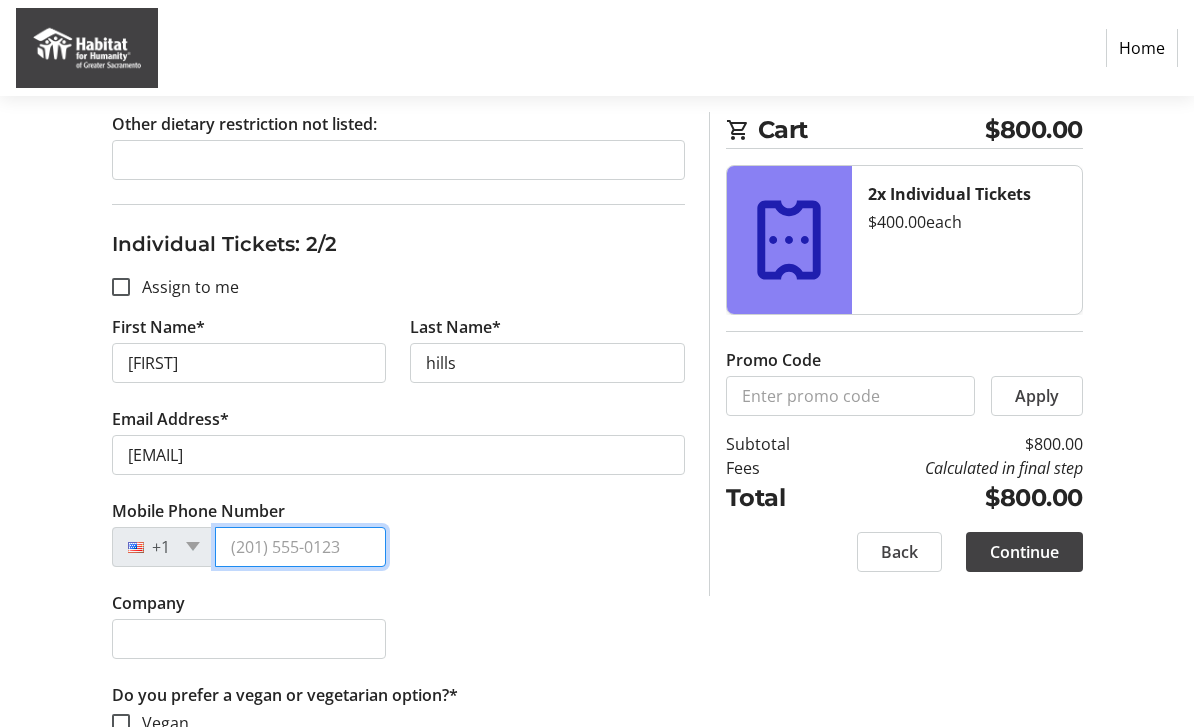 type on "([PHONE])" 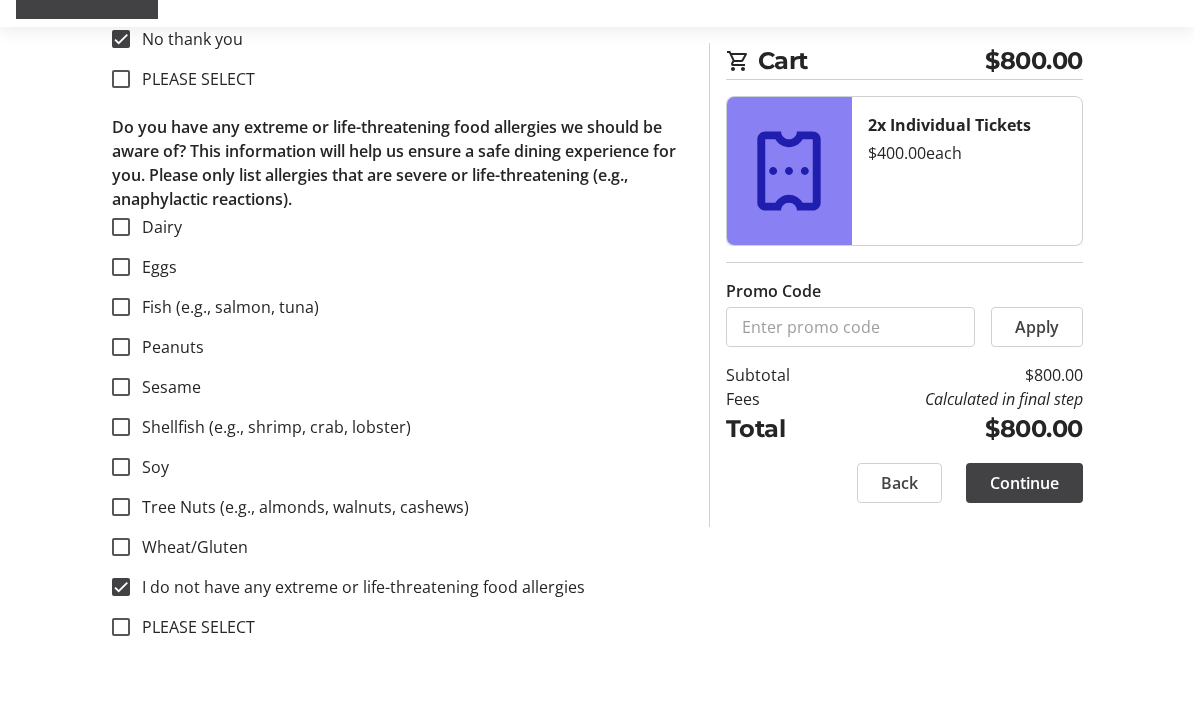 scroll, scrollTop: 2447, scrollLeft: 0, axis: vertical 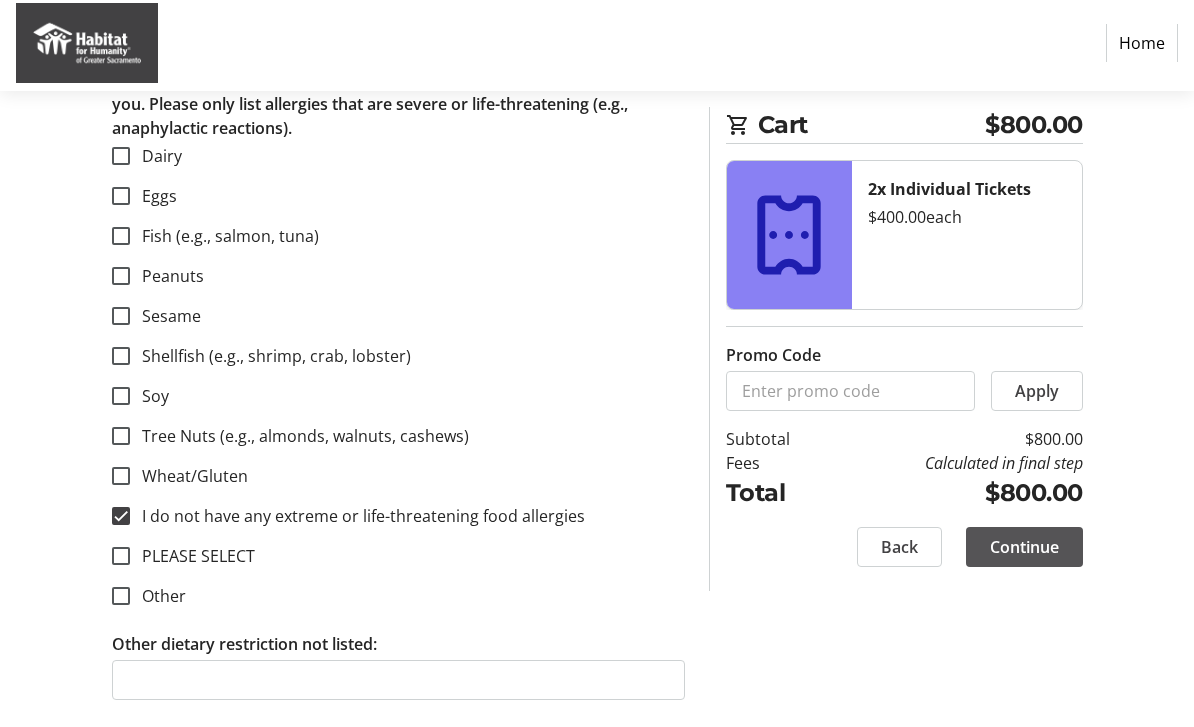 click on "Continue" 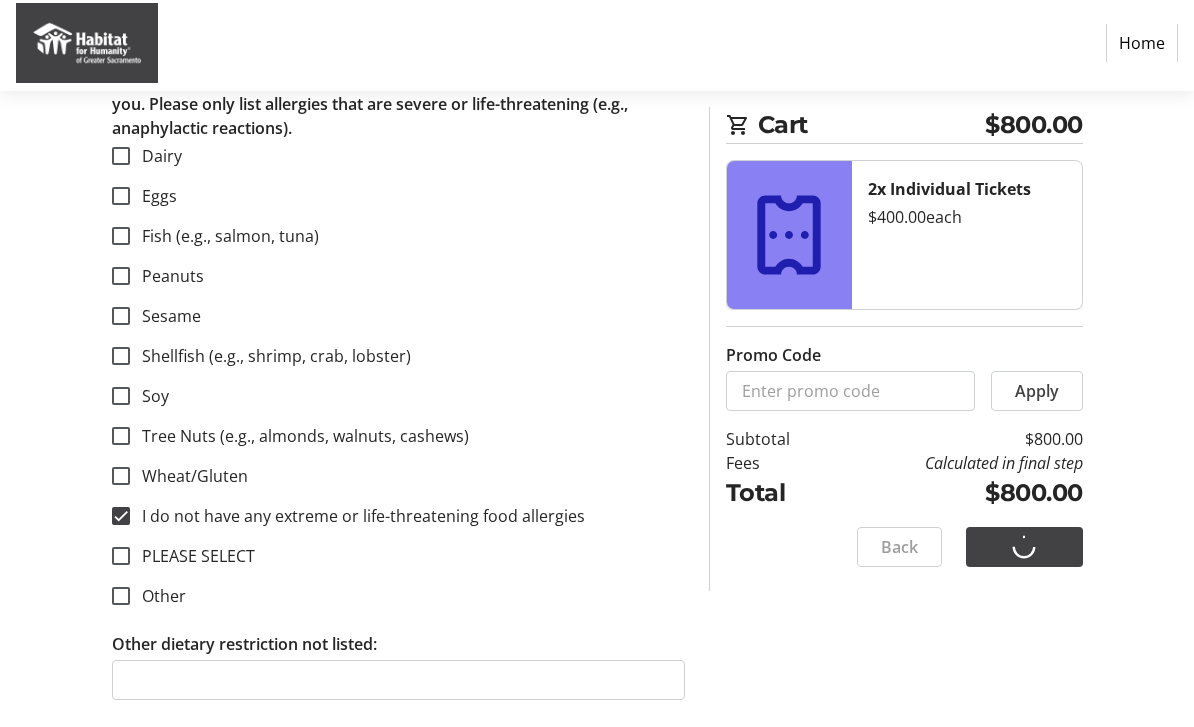 scroll, scrollTop: 2383, scrollLeft: 0, axis: vertical 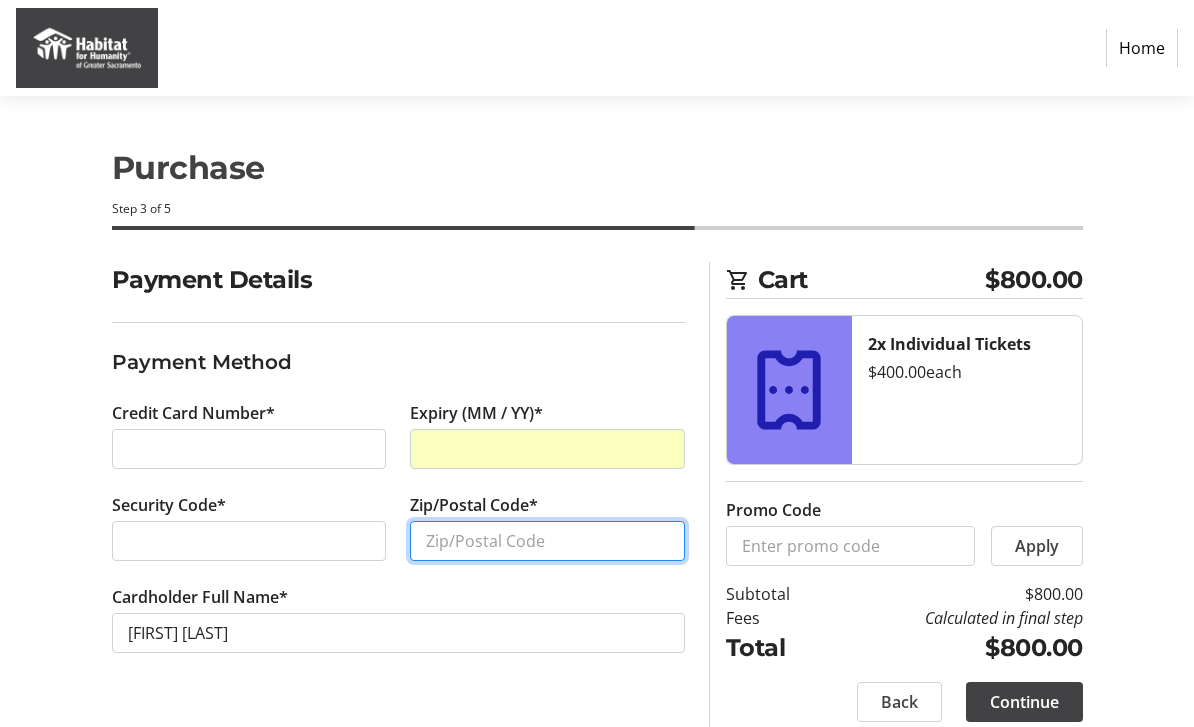 drag, startPoint x: 536, startPoint y: 551, endPoint x: 536, endPoint y: 539, distance: 12 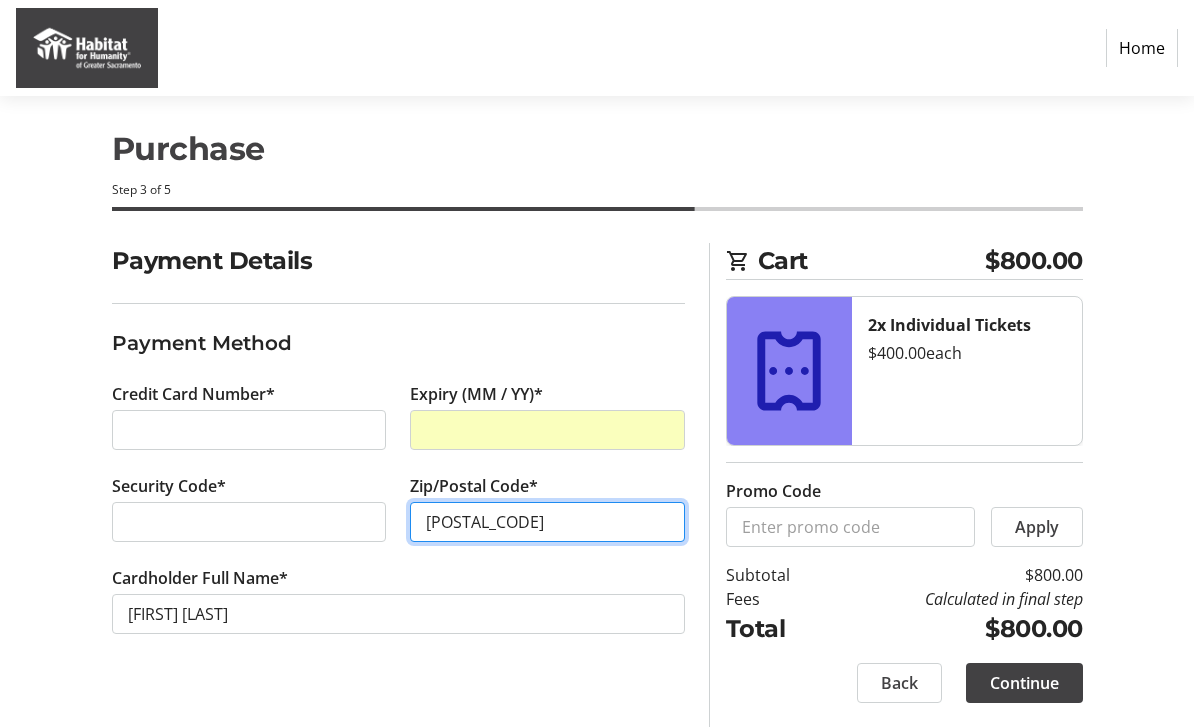 scroll, scrollTop: 64, scrollLeft: 0, axis: vertical 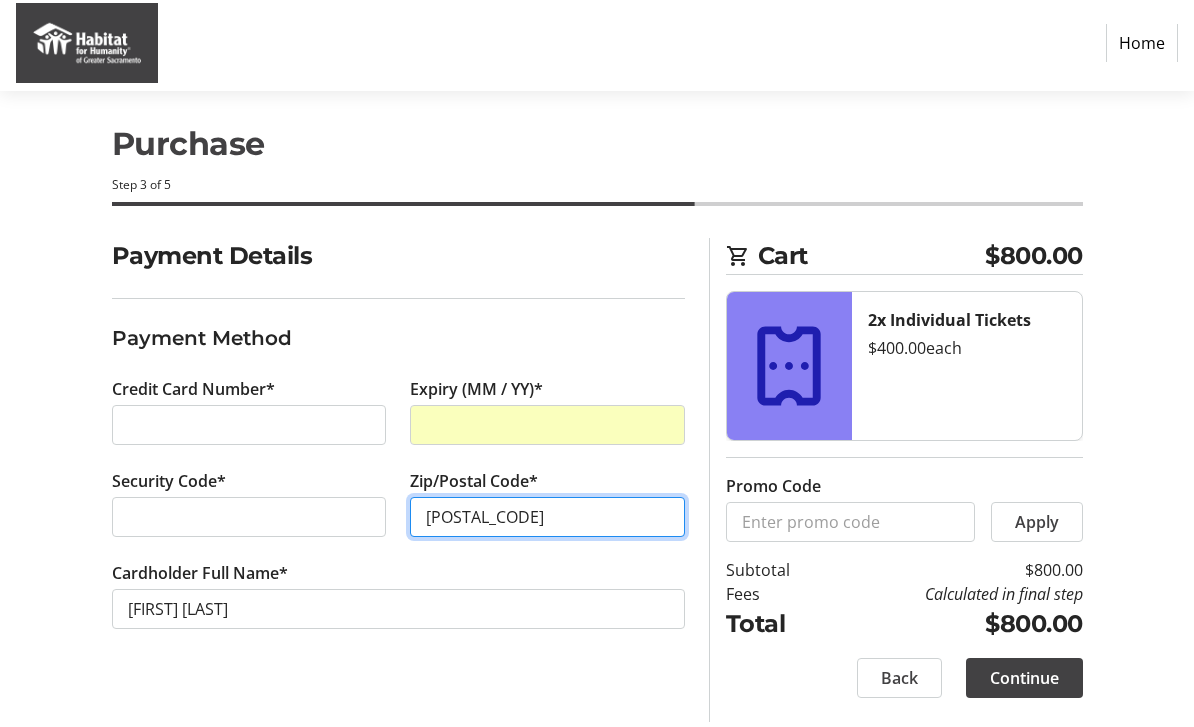 type on "[POSTAL_CODE]" 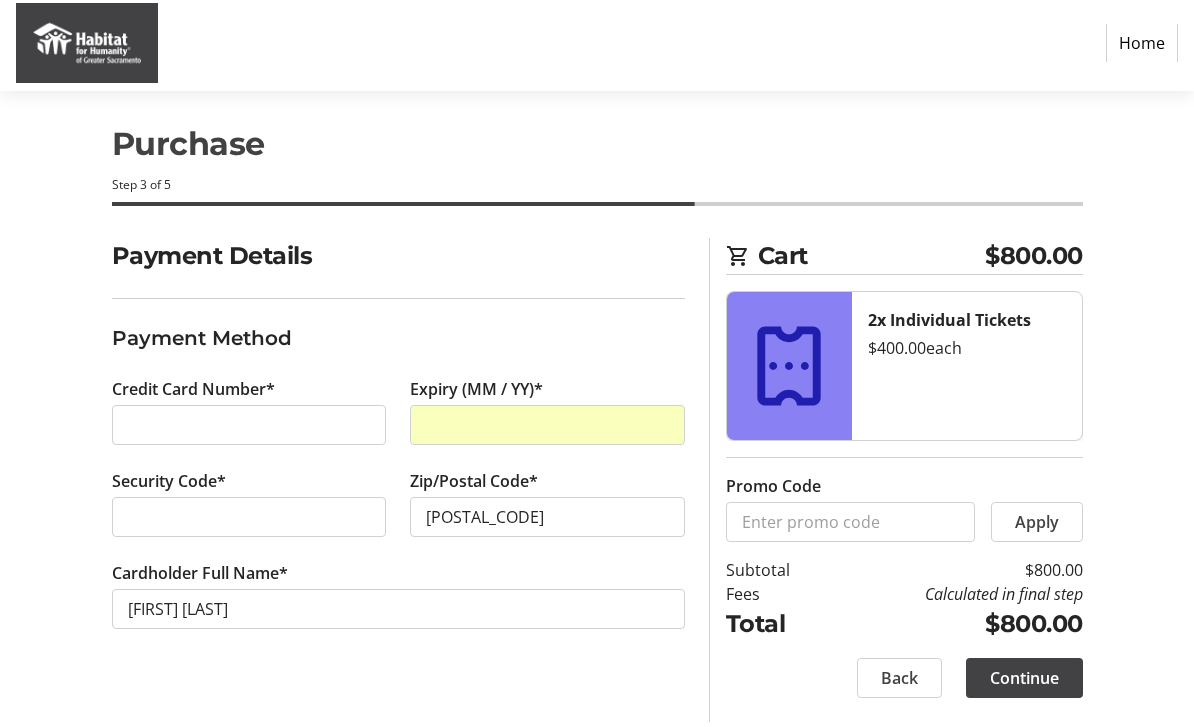 click on "Continue" 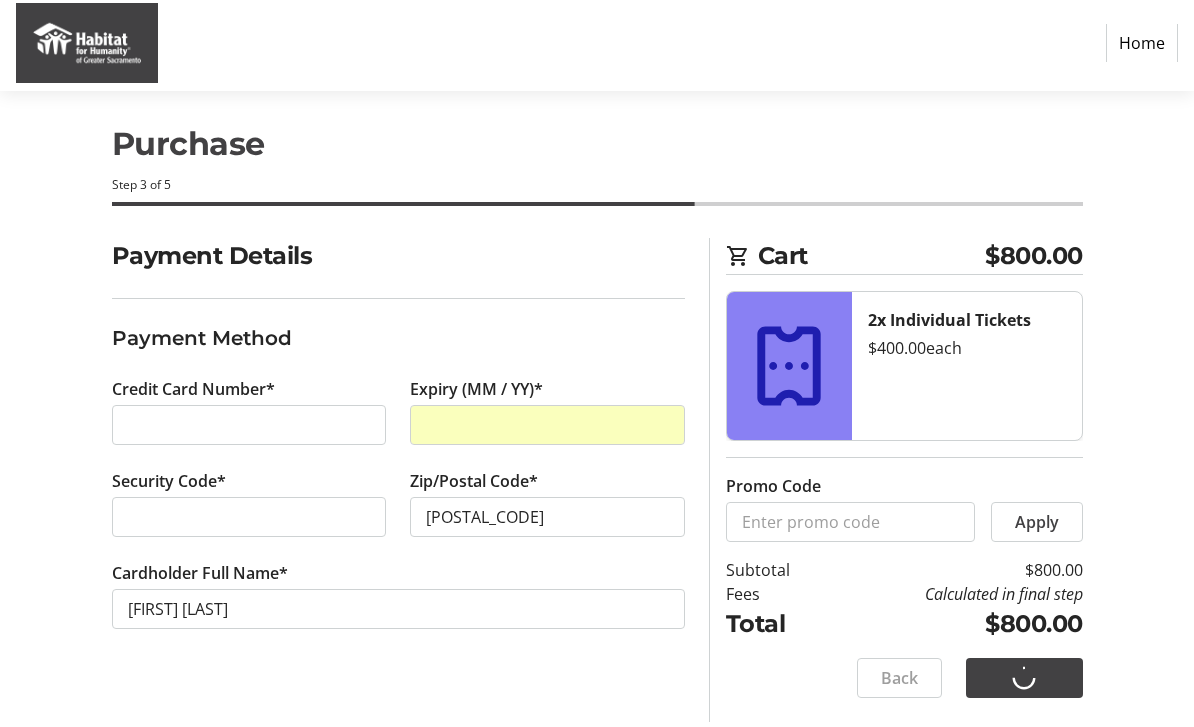 scroll, scrollTop: 0, scrollLeft: 0, axis: both 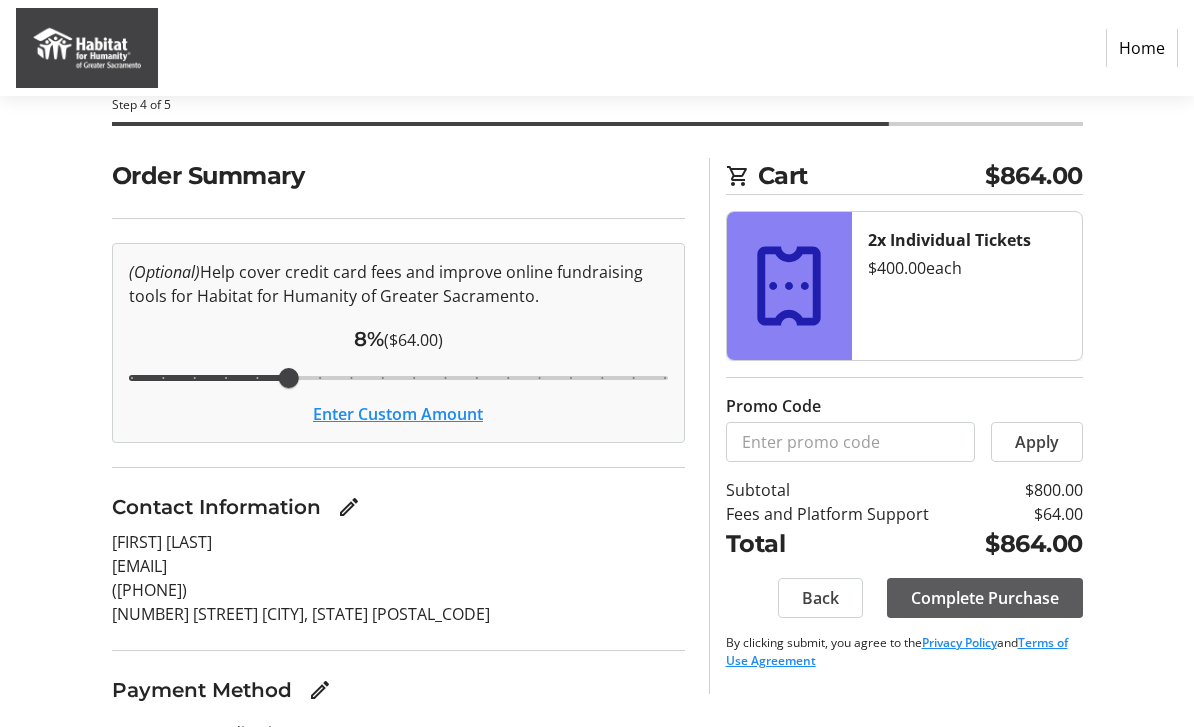 click on "Complete Purchase" 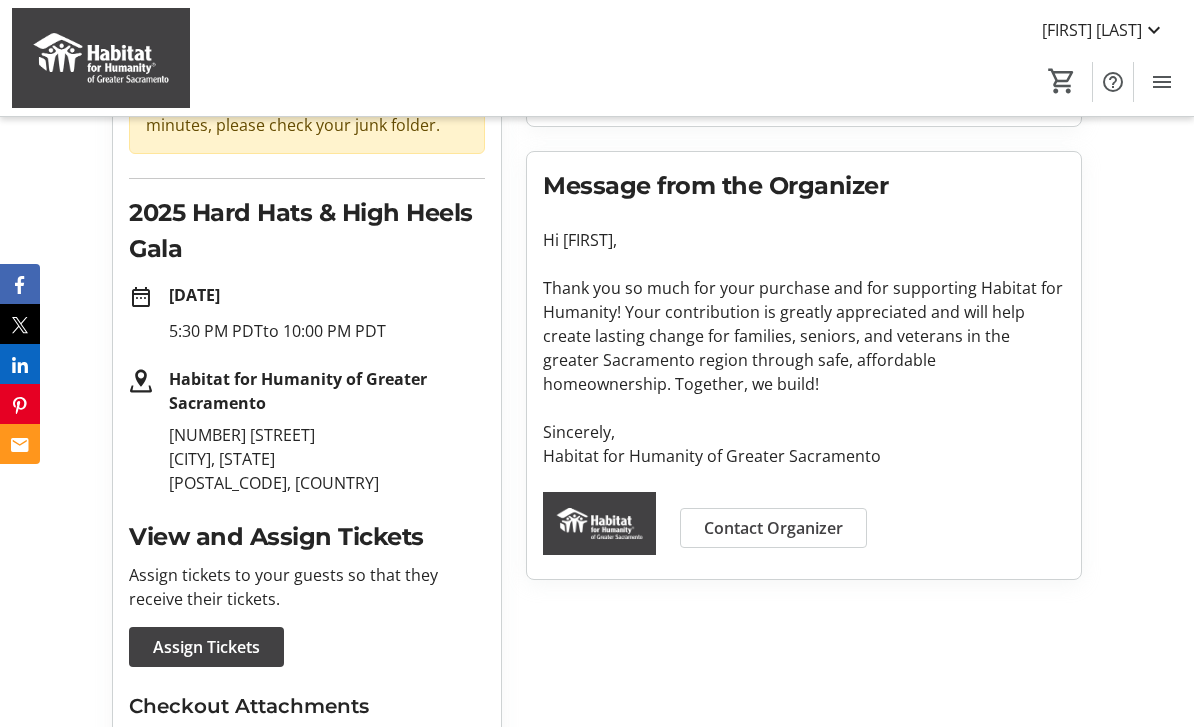 scroll, scrollTop: 212, scrollLeft: 0, axis: vertical 